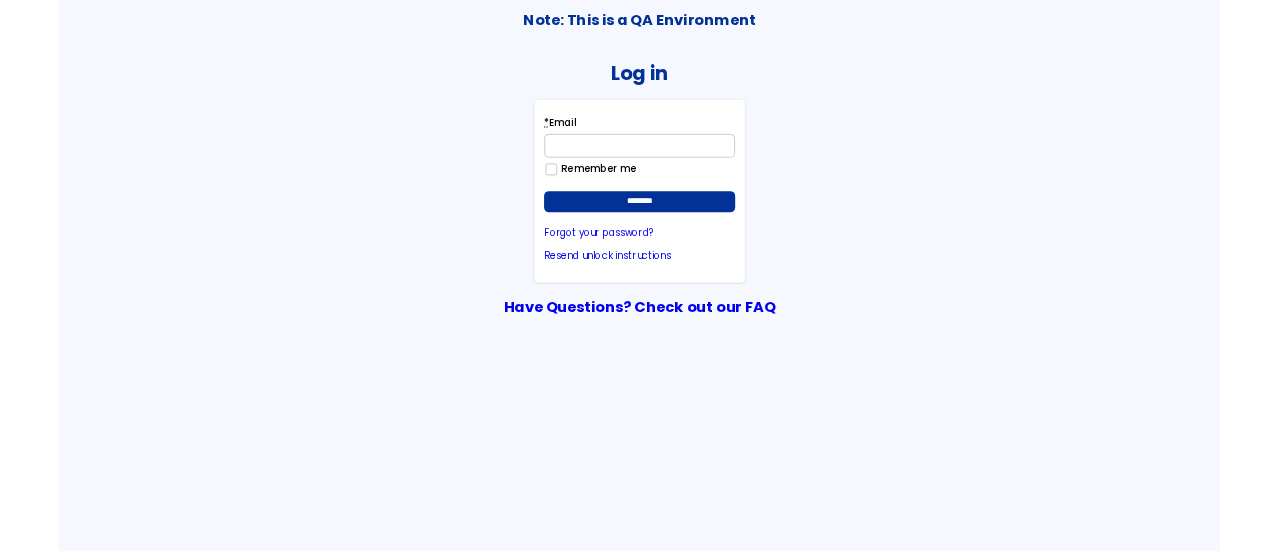 scroll, scrollTop: 0, scrollLeft: 0, axis: both 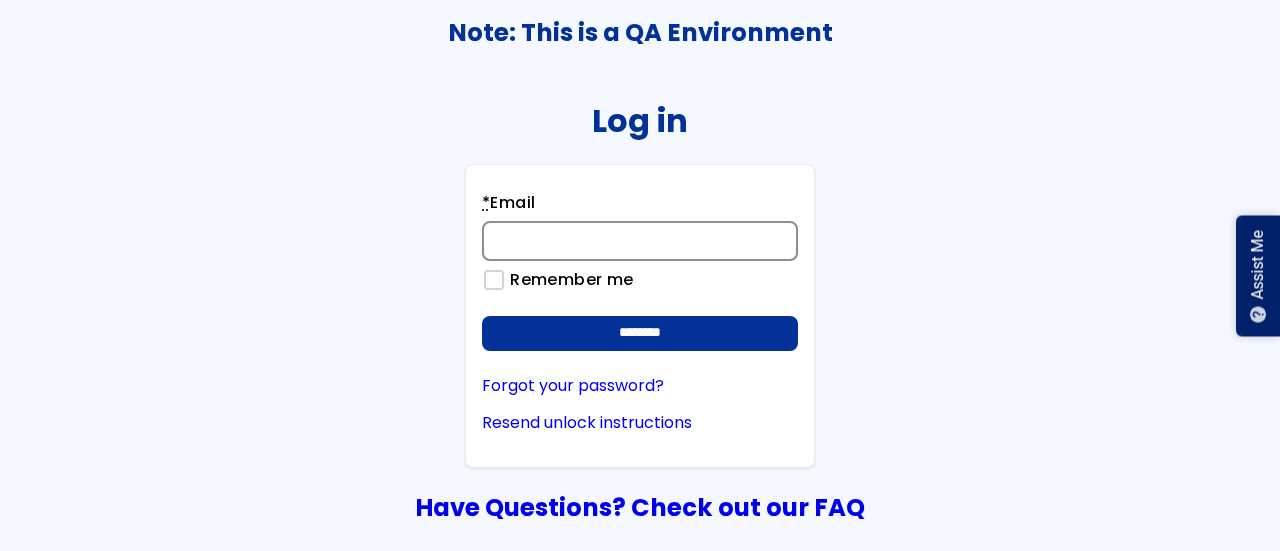 click on "*  Email" at bounding box center (640, 241) 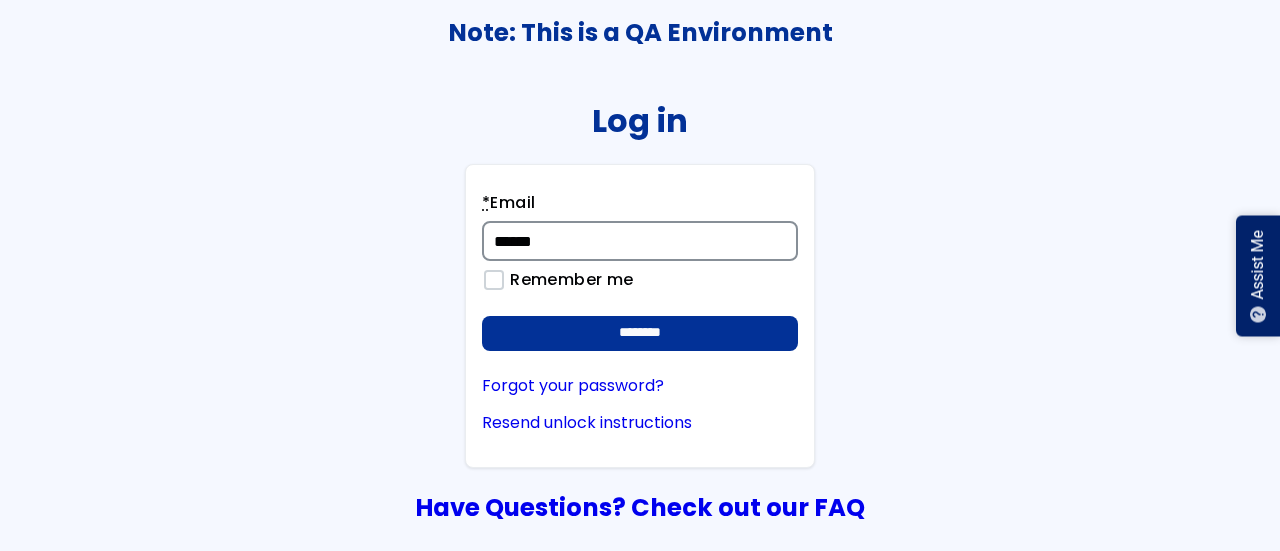 type on "**********" 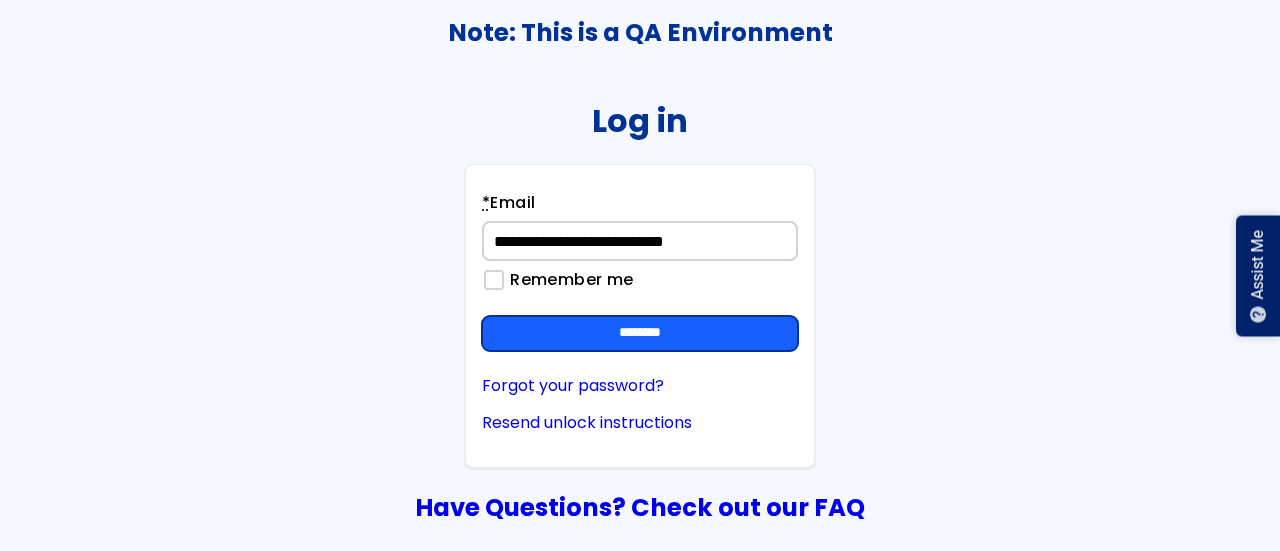 click on "********" at bounding box center (640, 334) 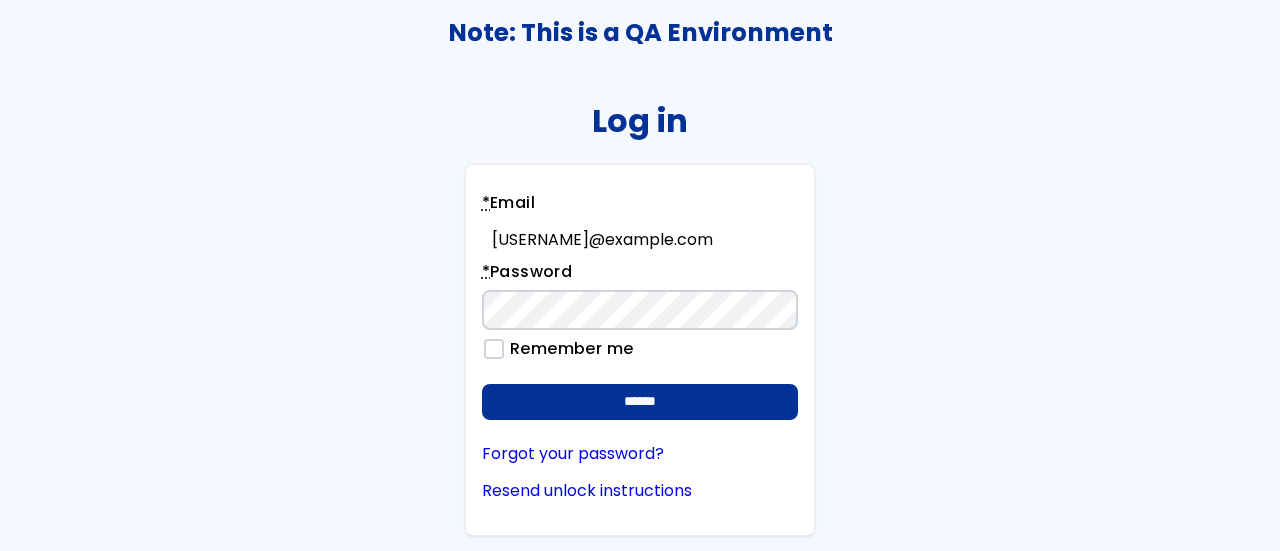 scroll, scrollTop: 0, scrollLeft: 0, axis: both 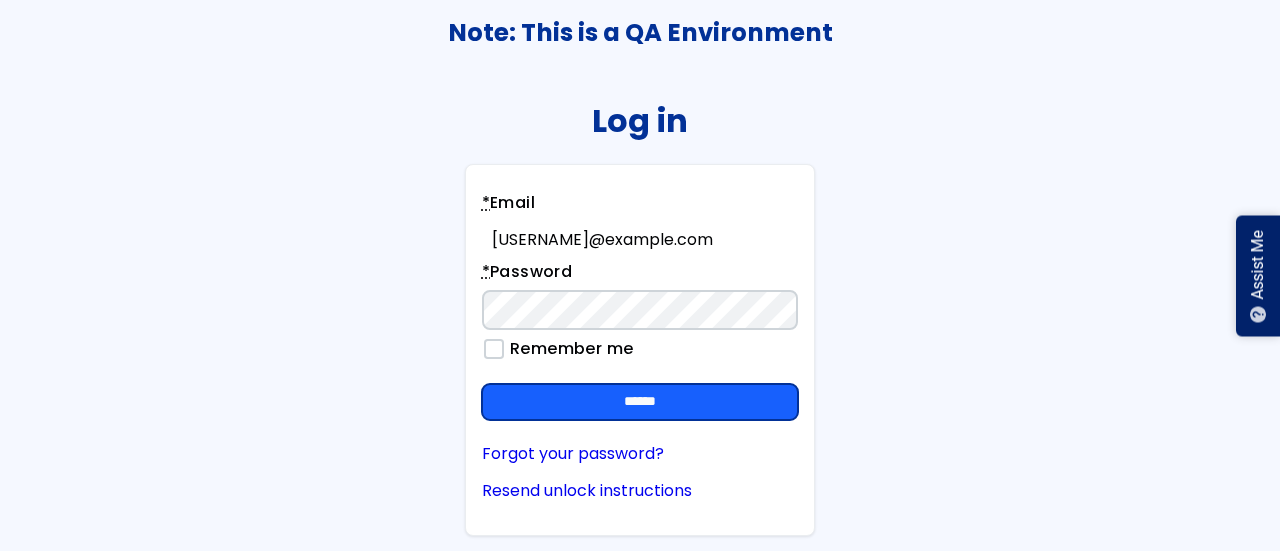 click on "******" at bounding box center [640, 402] 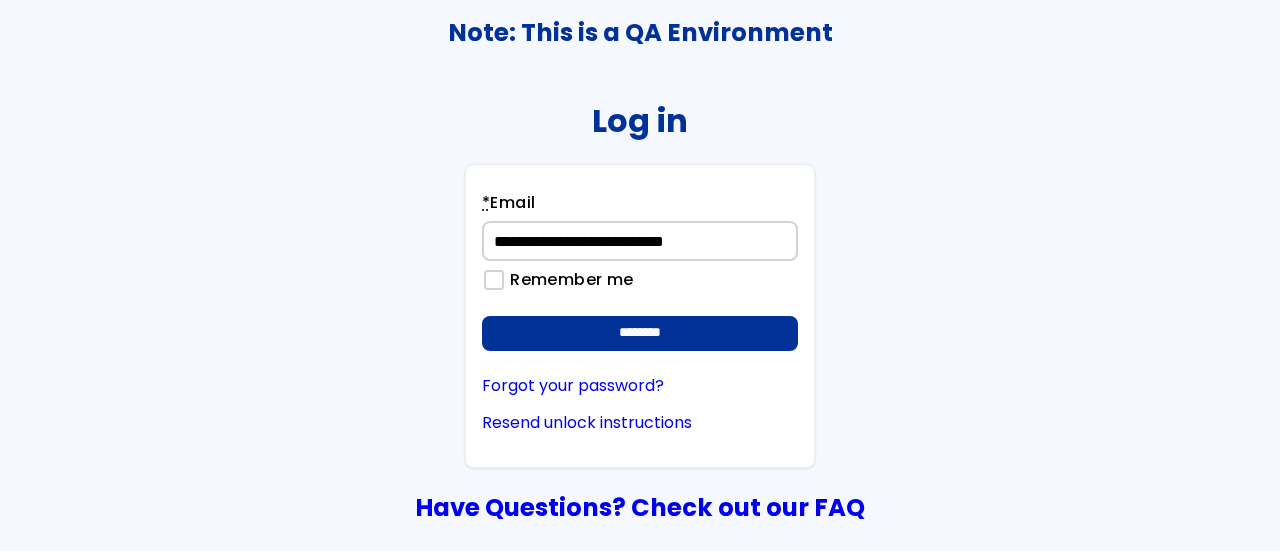 scroll, scrollTop: 0, scrollLeft: 0, axis: both 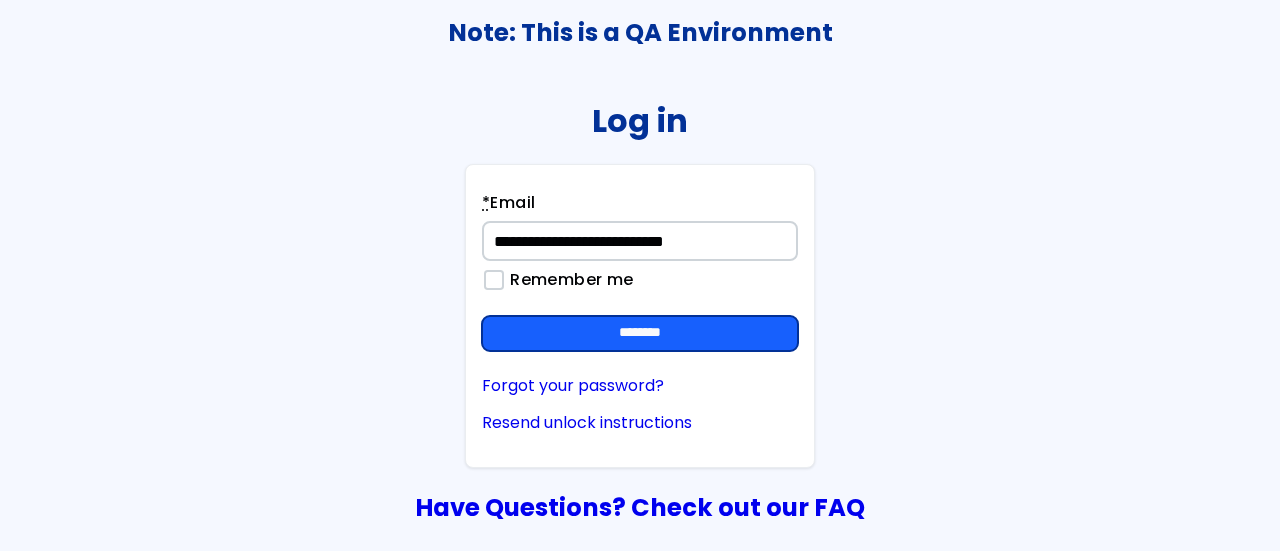 click on "********" at bounding box center [640, 334] 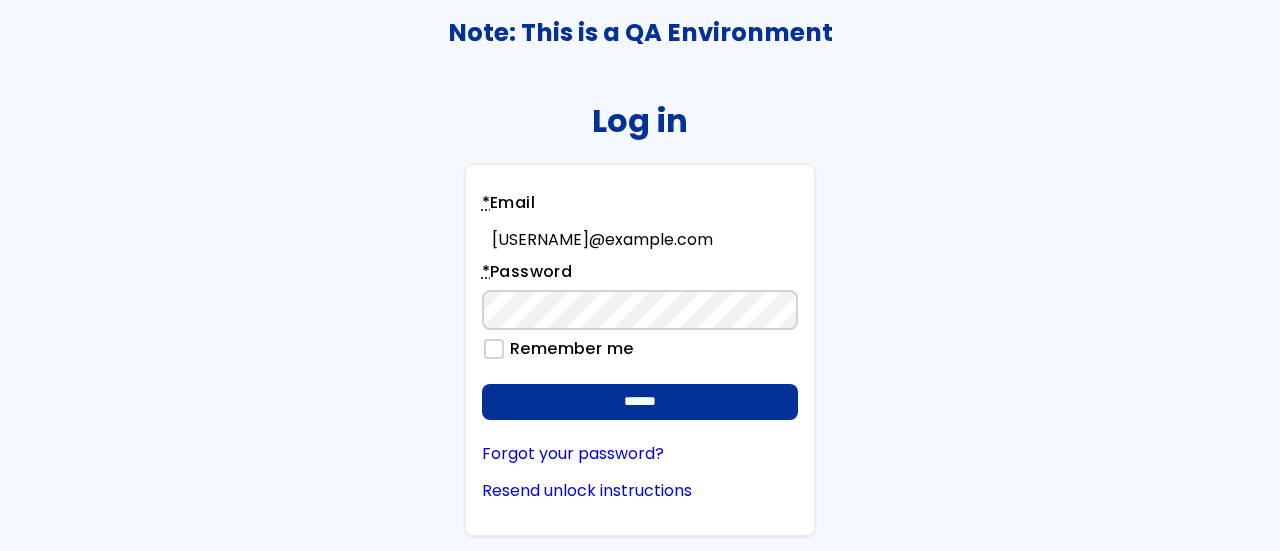 scroll, scrollTop: 0, scrollLeft: 0, axis: both 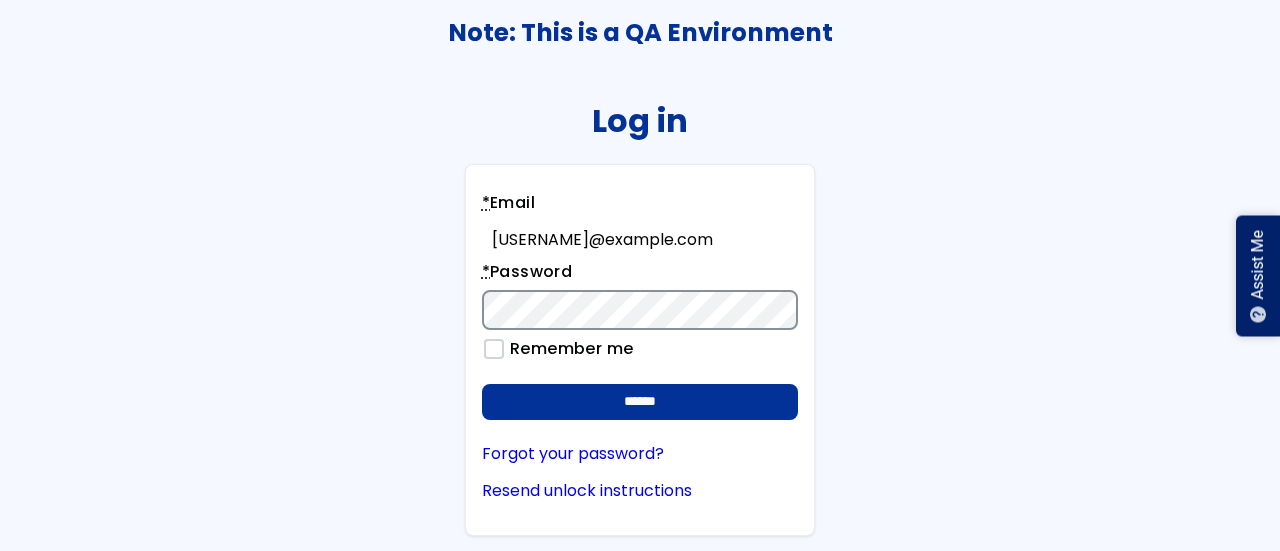click on "******" at bounding box center (640, 402) 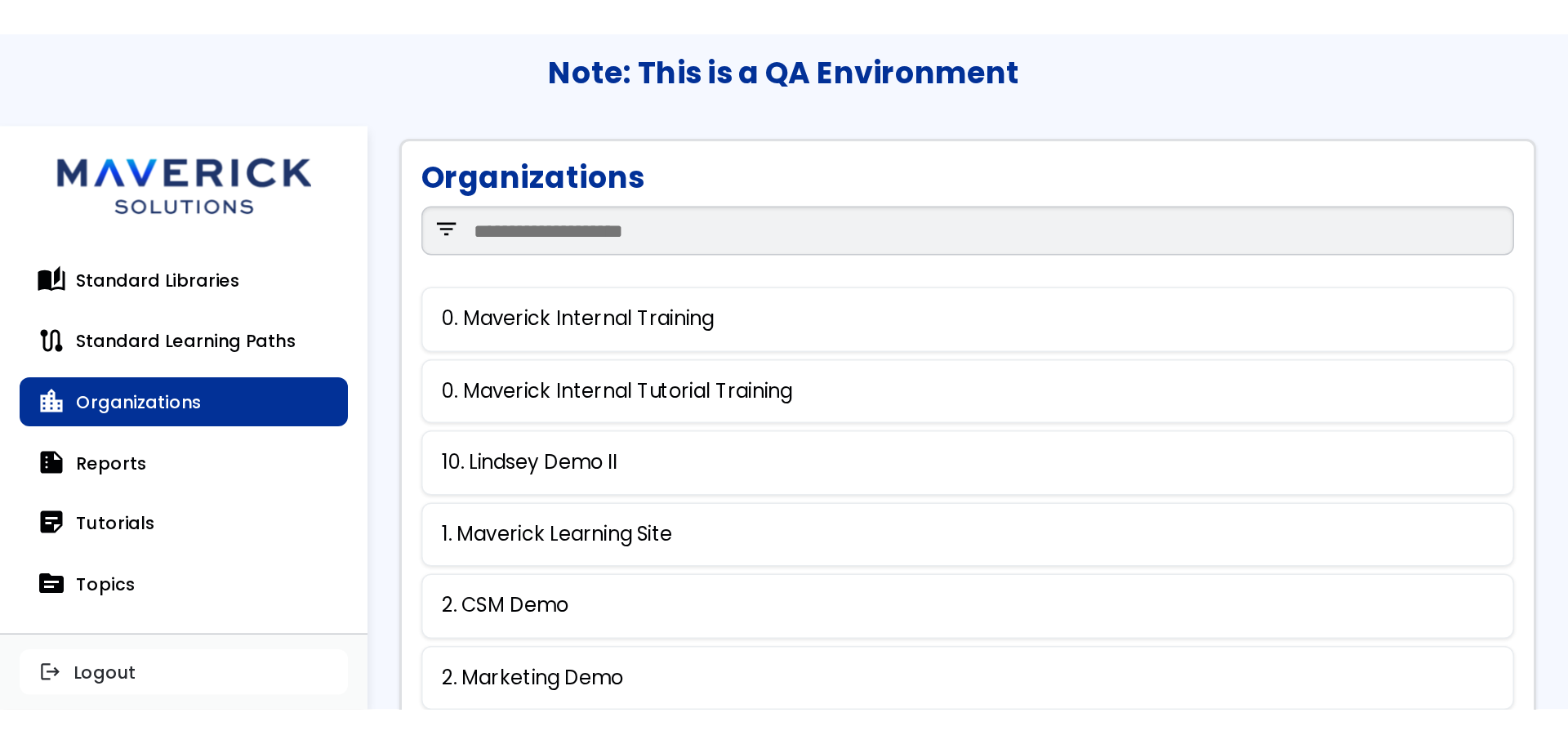 scroll, scrollTop: 0, scrollLeft: 0, axis: both 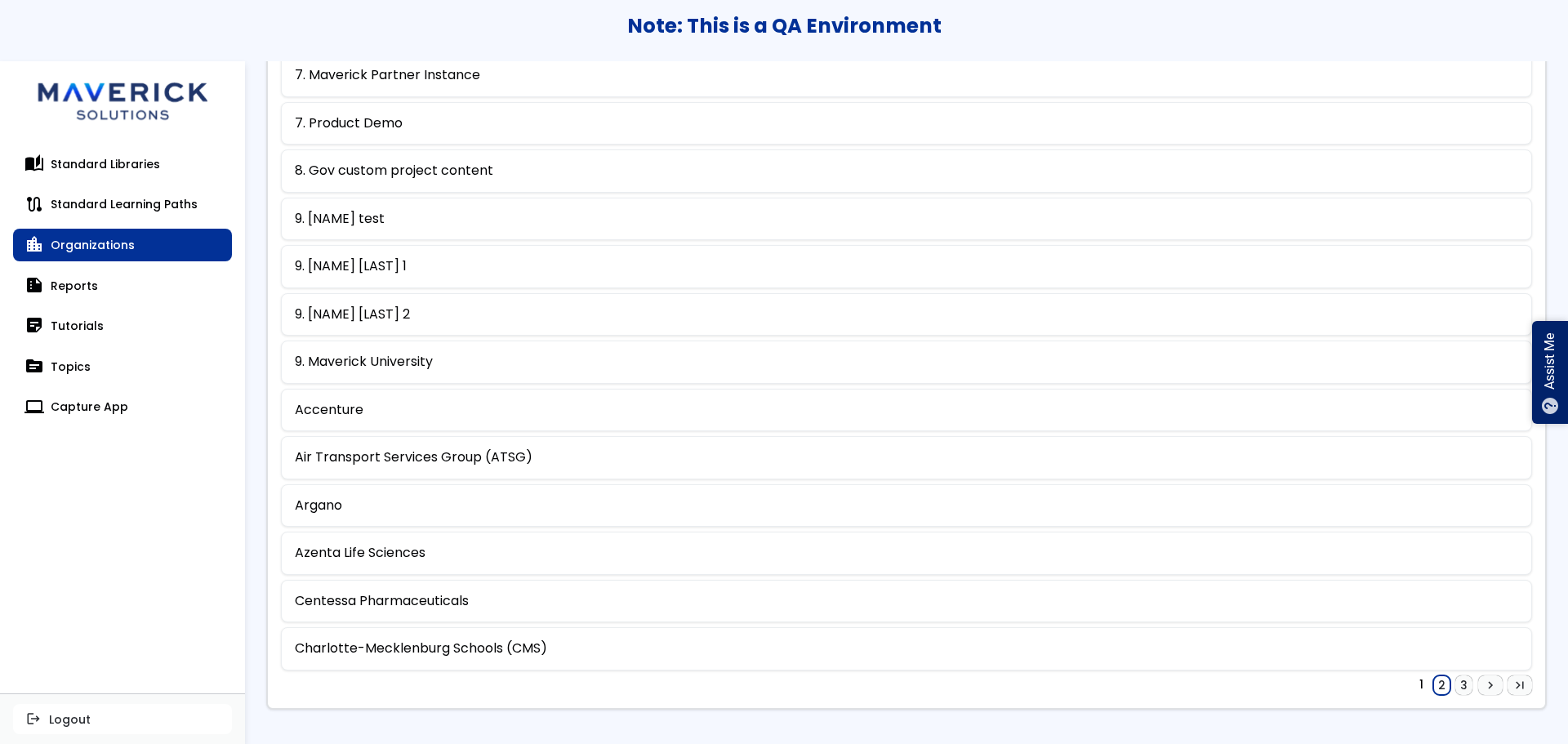 click on "2" at bounding box center (1441, 685) 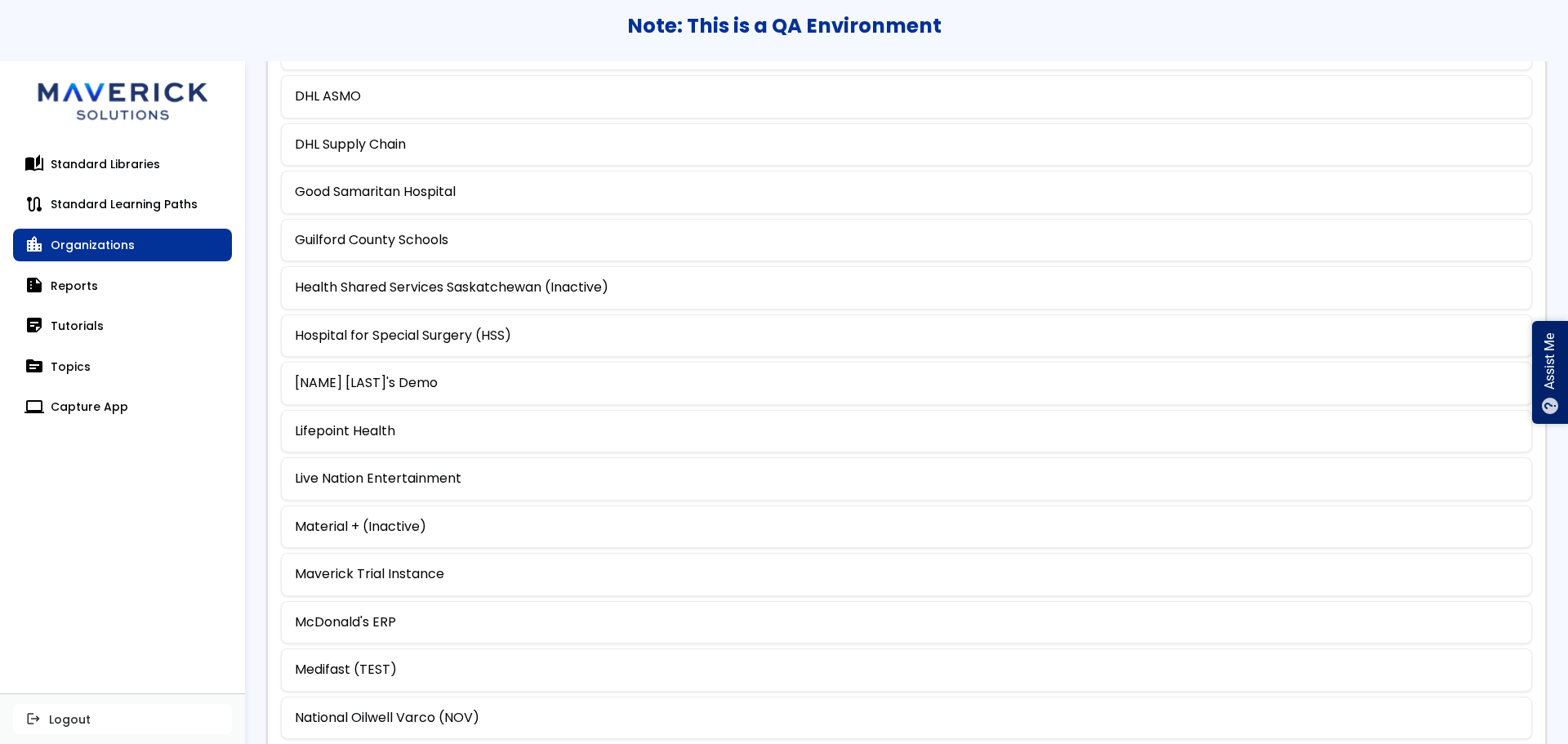 scroll, scrollTop: 490, scrollLeft: 0, axis: vertical 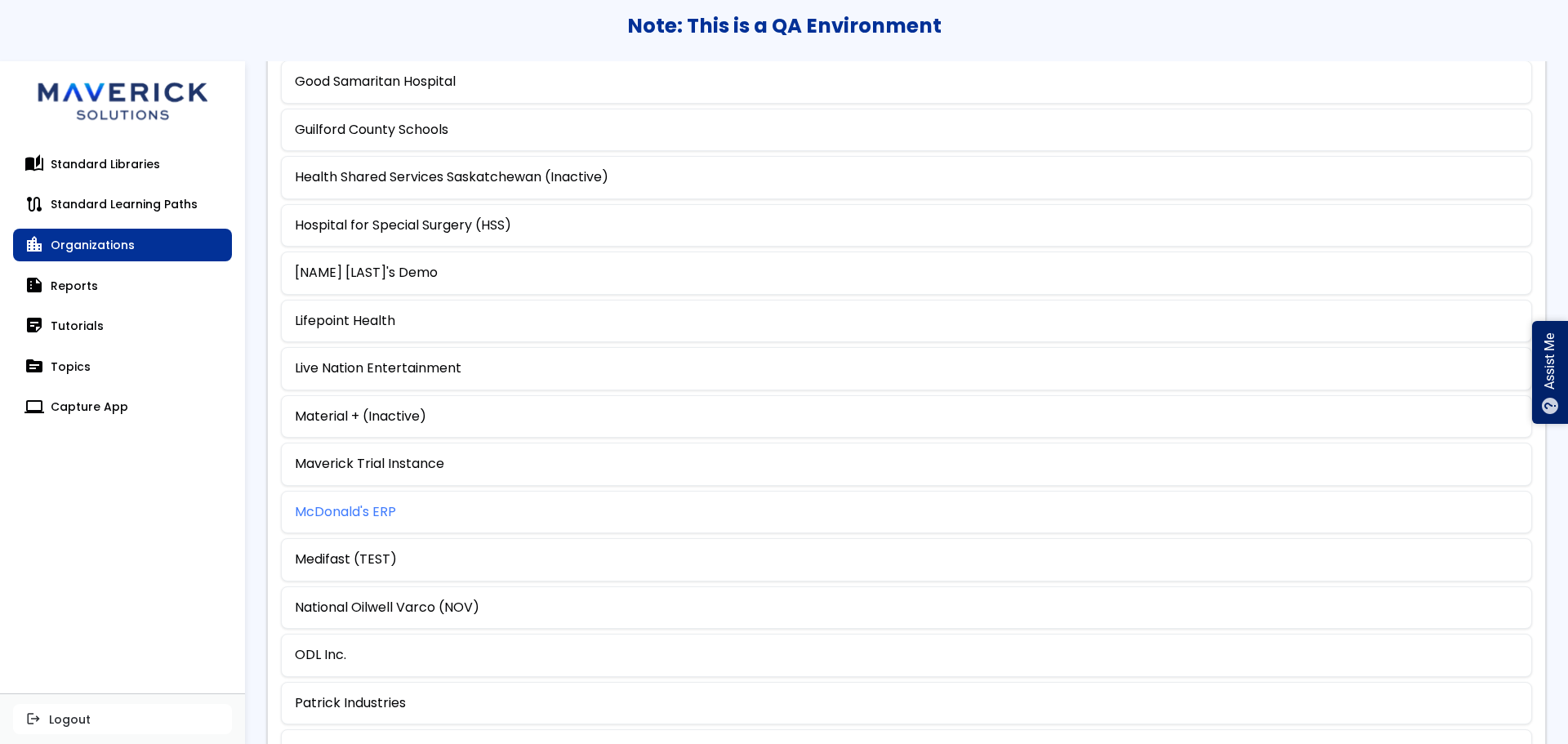 click on "McDonald's ERP" at bounding box center (345, 512) 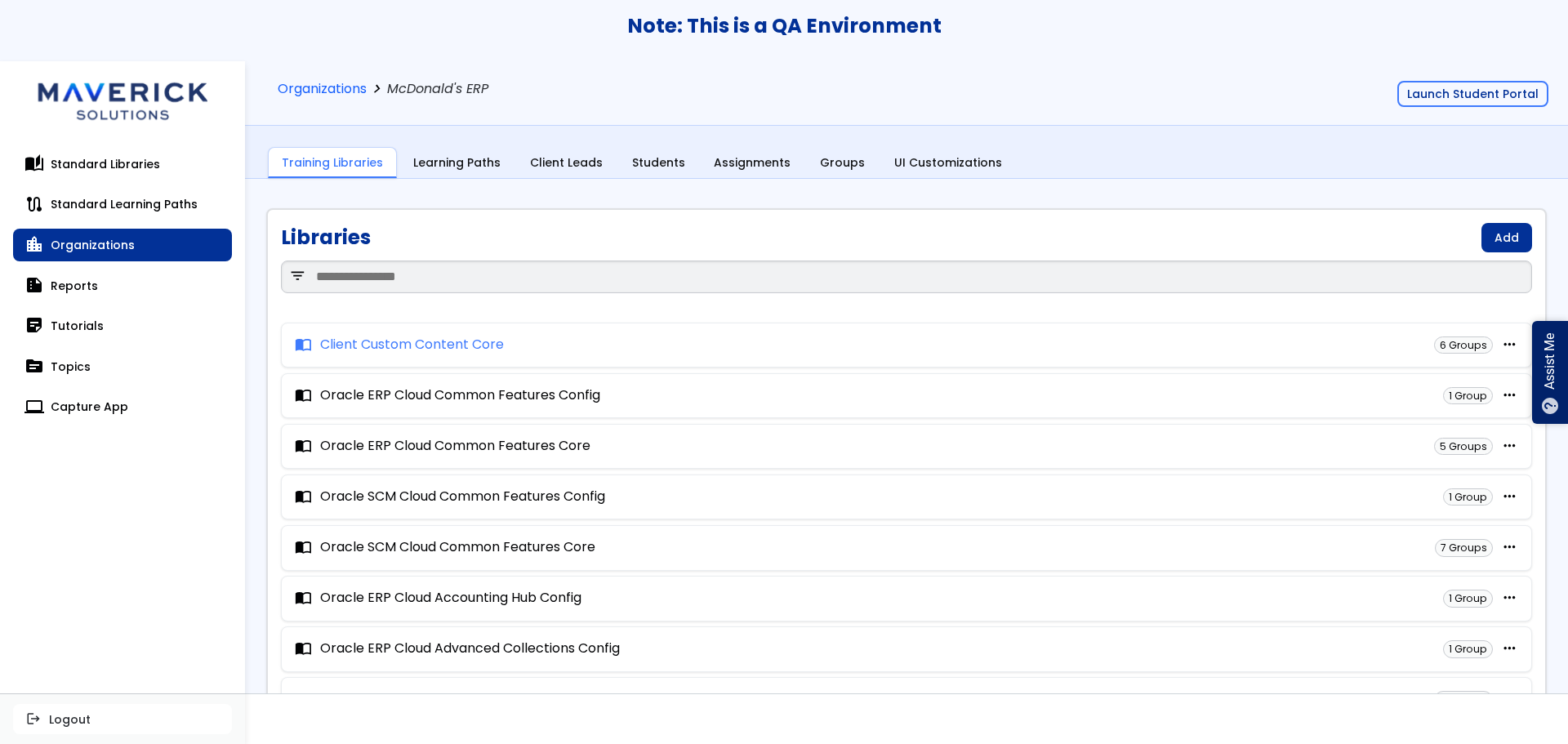 click on "import_contacts Client Custom Content Core" at bounding box center [399, 345] 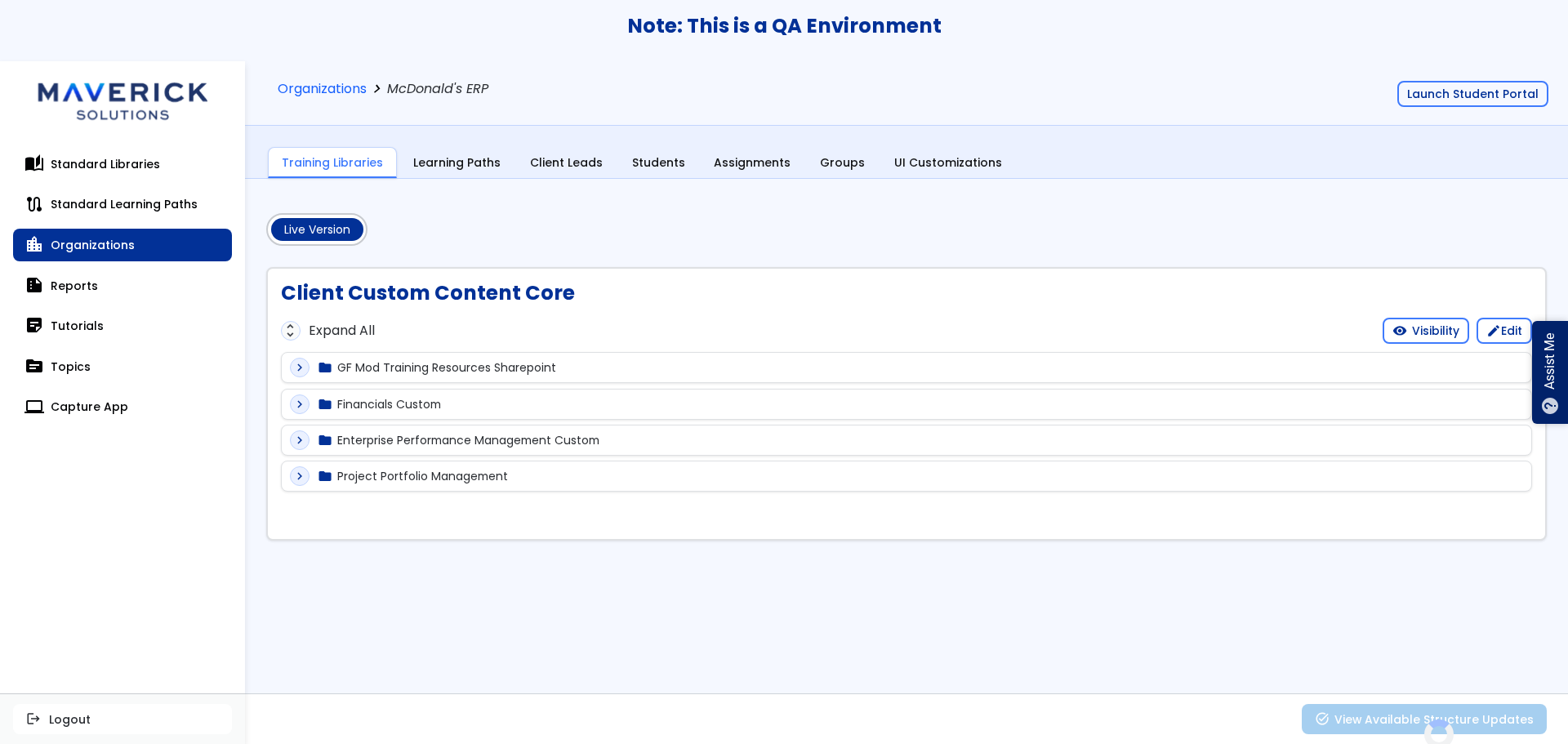 click on "expand_more" at bounding box center (300, 368) 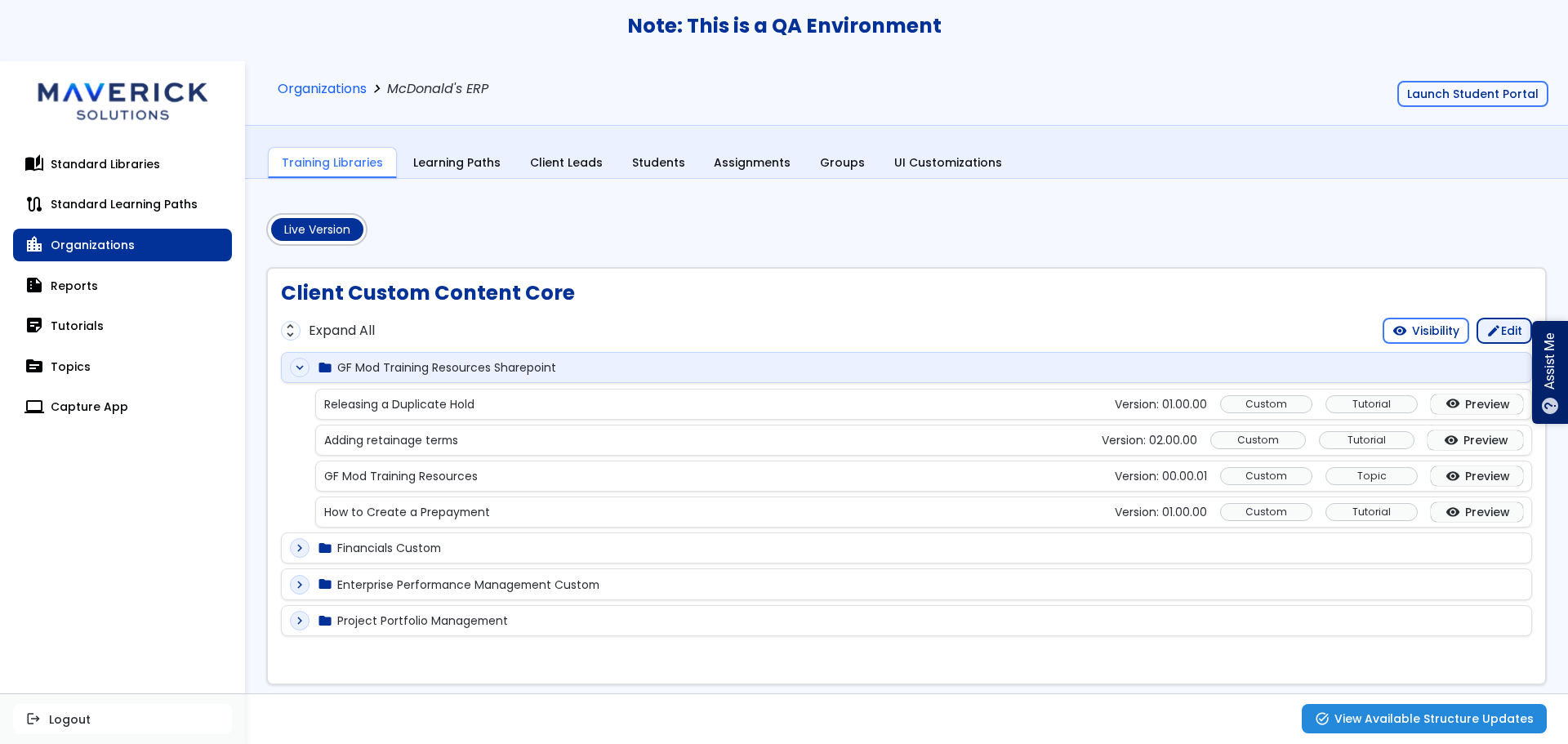 click on "edit Edit" at bounding box center (1504, 331) 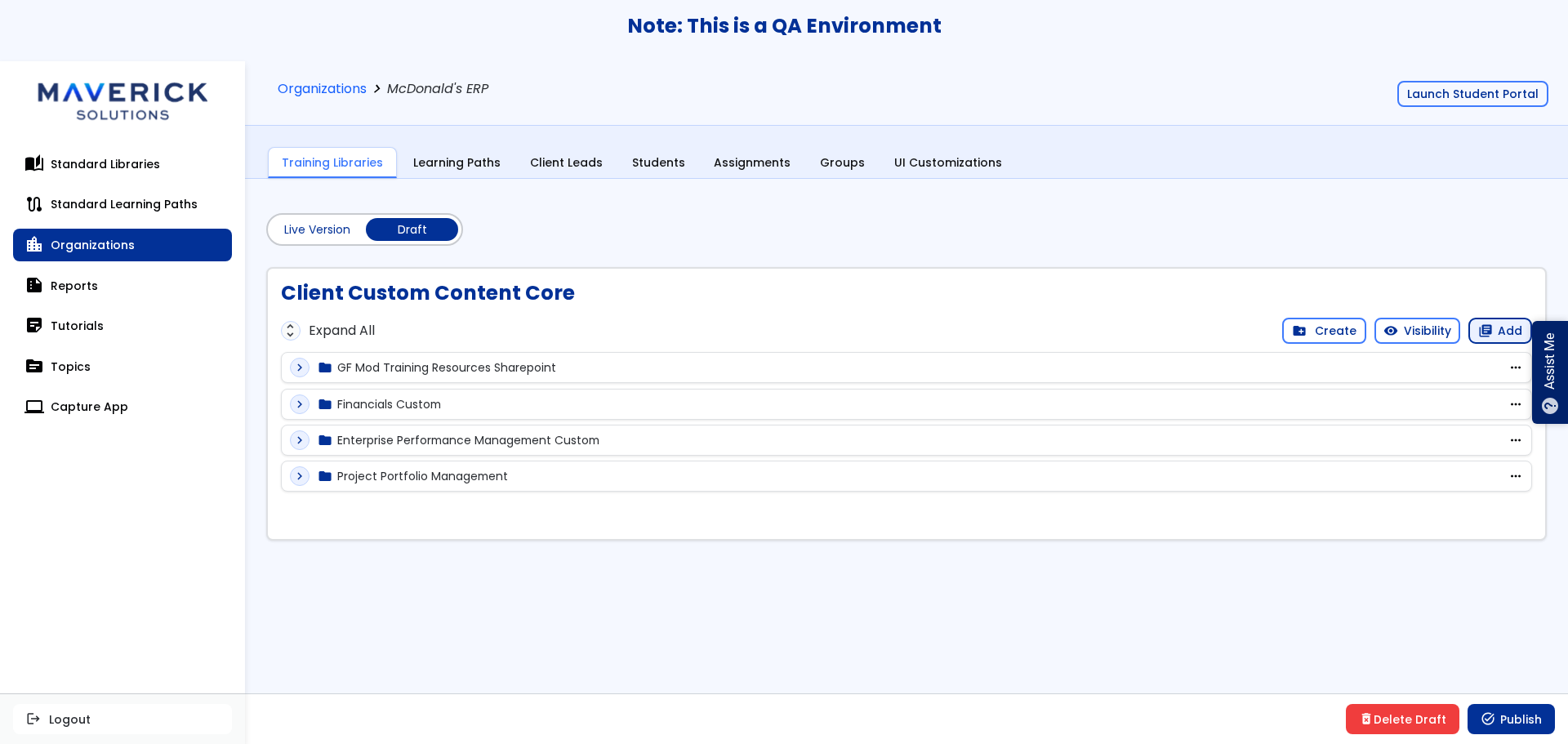 click on "library_books" at bounding box center [1486, 331] 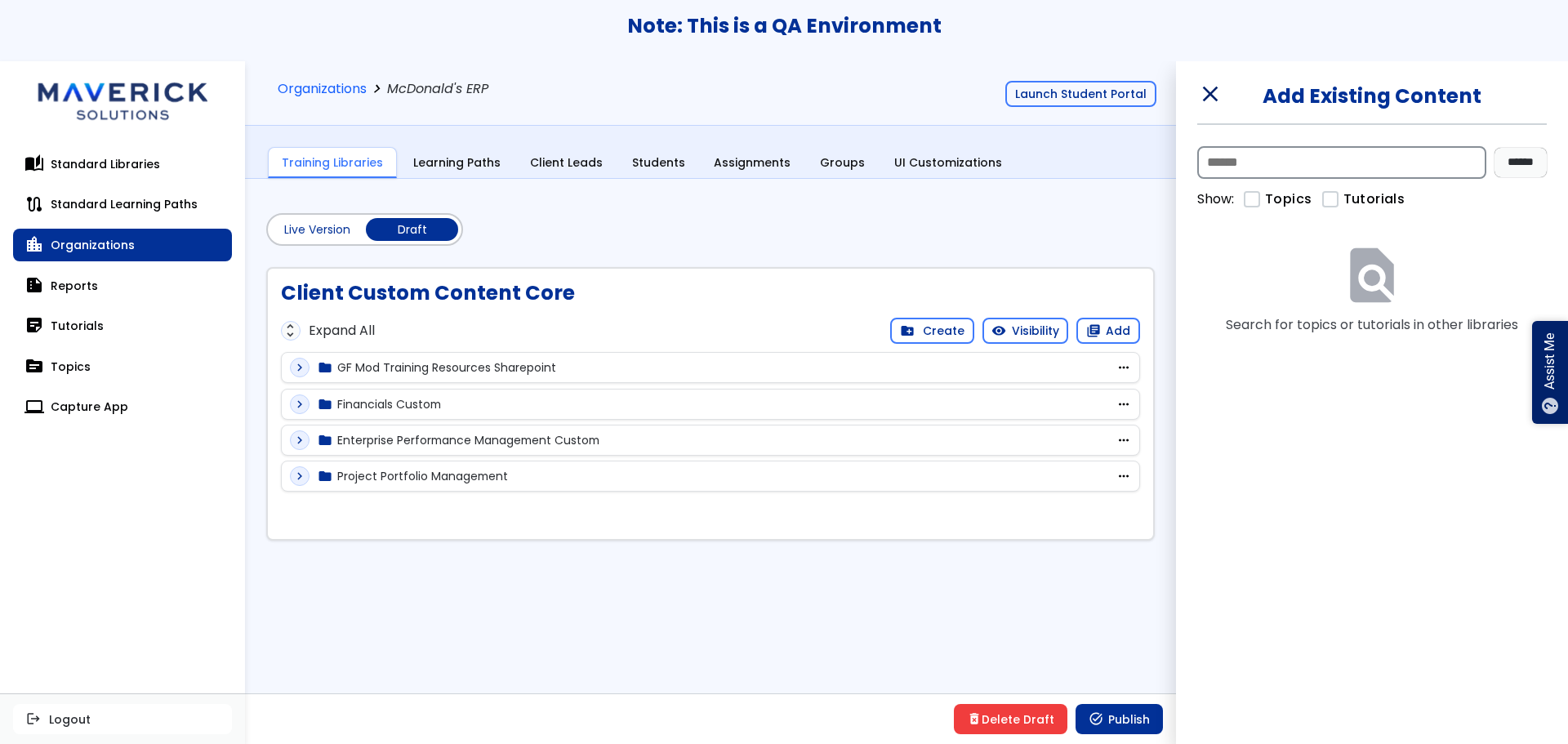 click at bounding box center (1342, 163) 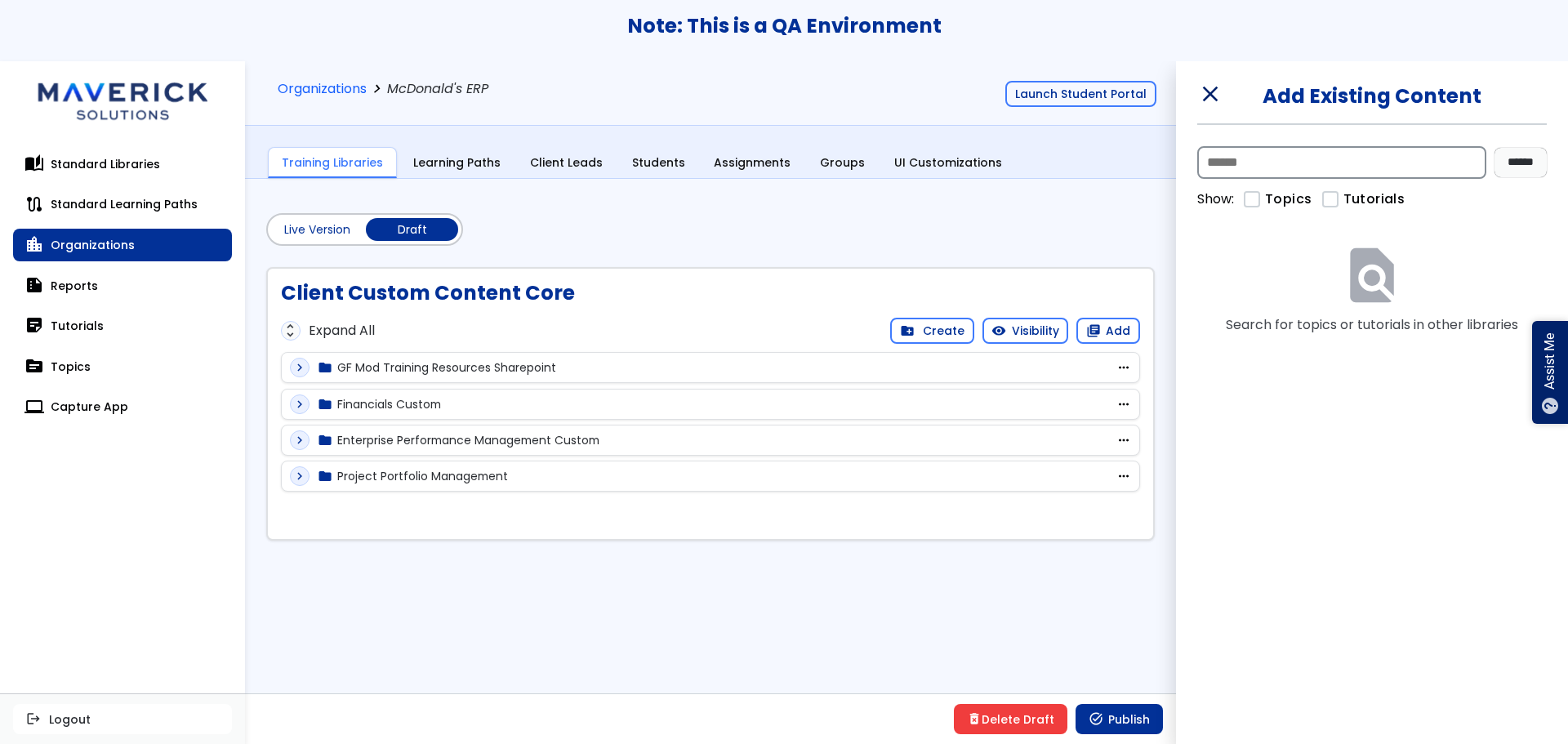 paste on "**********" 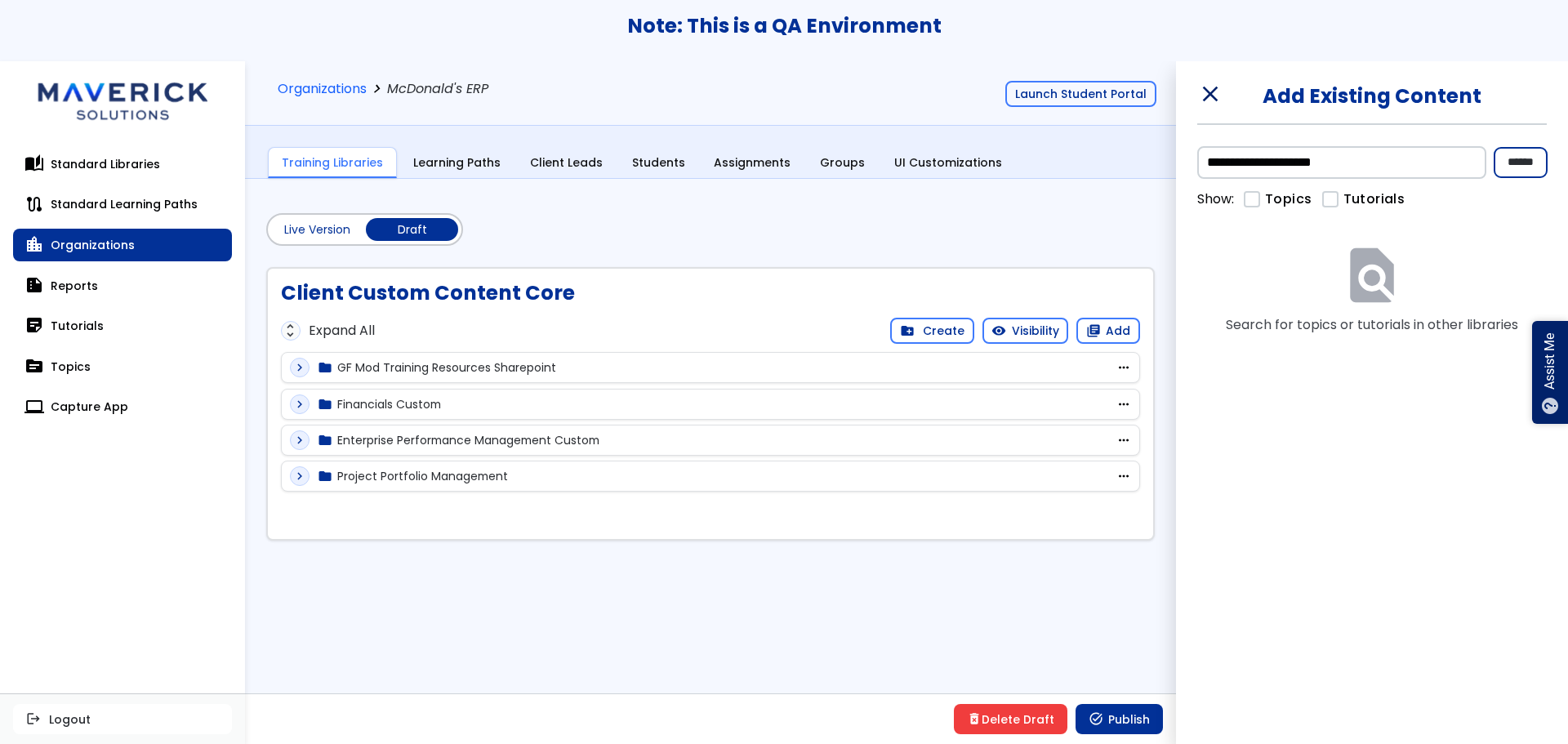 click on "******" at bounding box center [1521, 163] 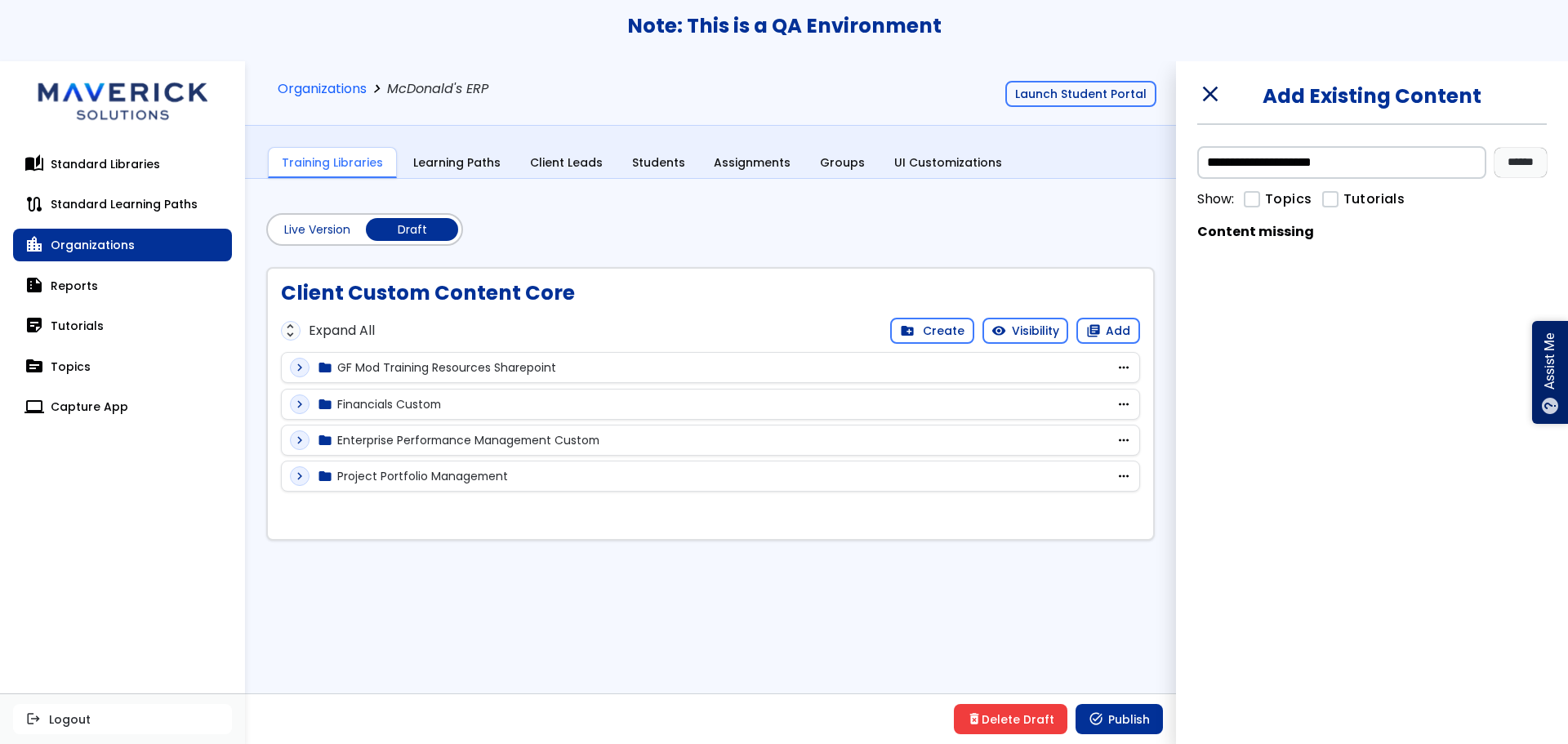 click on "expand_more" at bounding box center (300, 368) 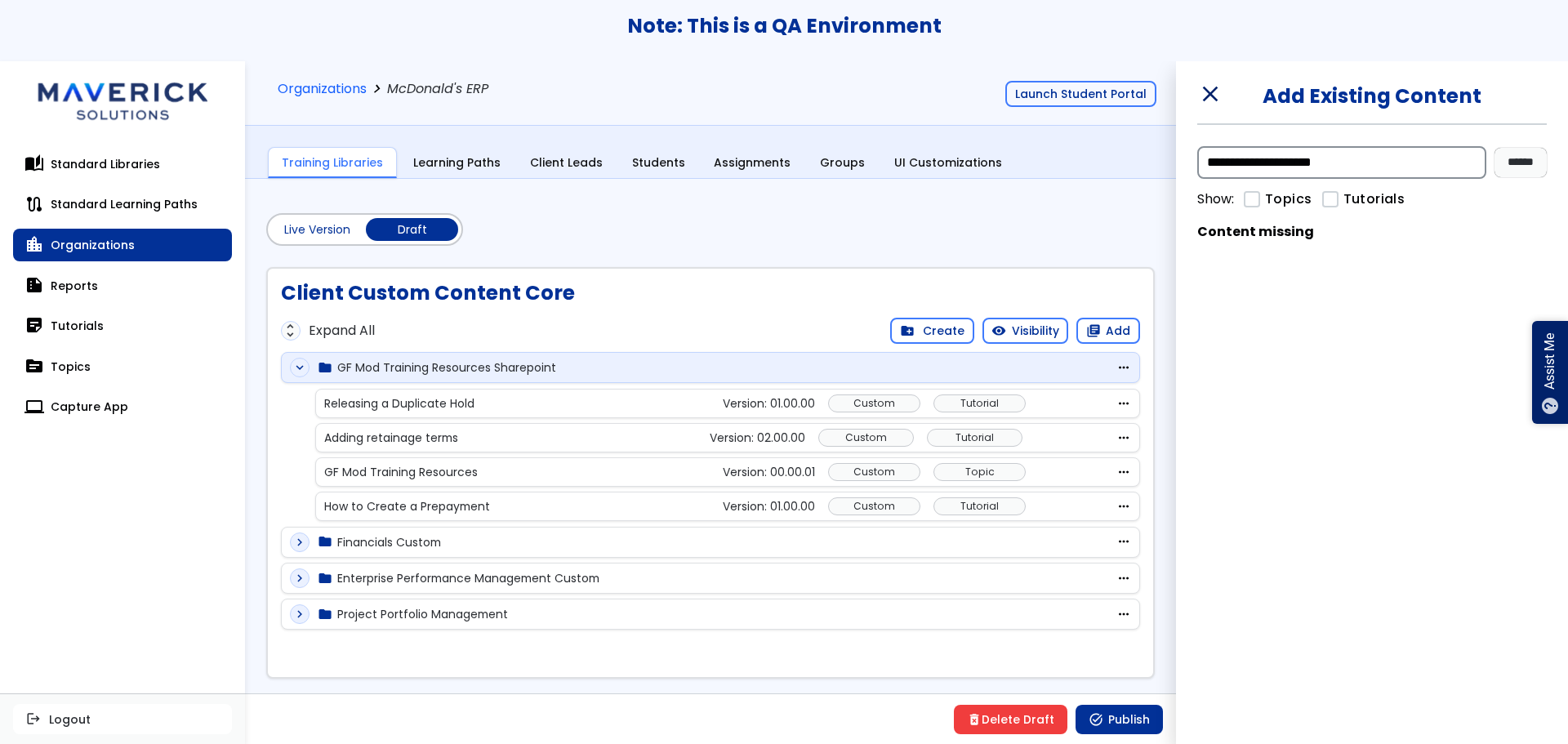 click on "**********" at bounding box center [1342, 163] 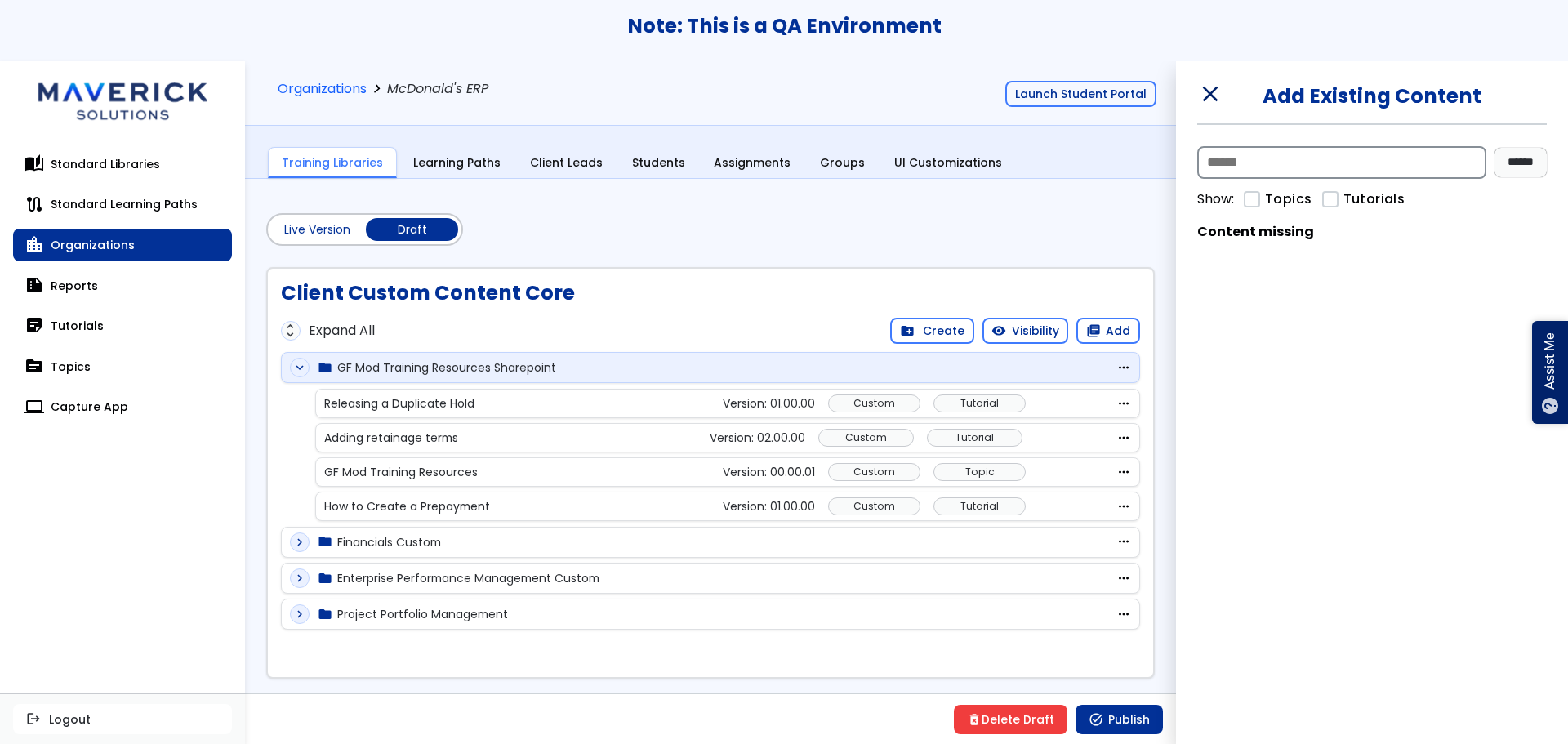 paste on "**********" 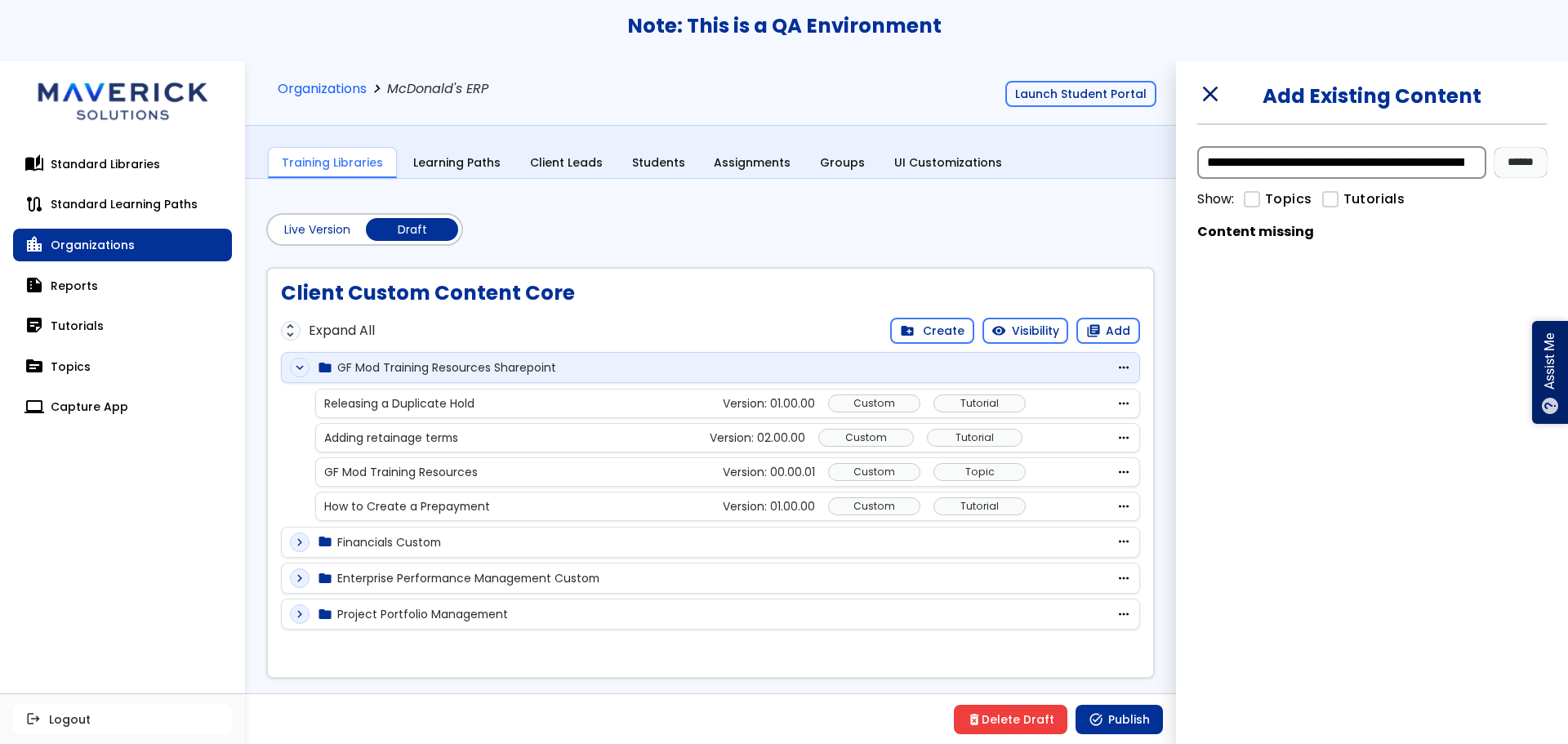 scroll, scrollTop: 0, scrollLeft: 132, axis: horizontal 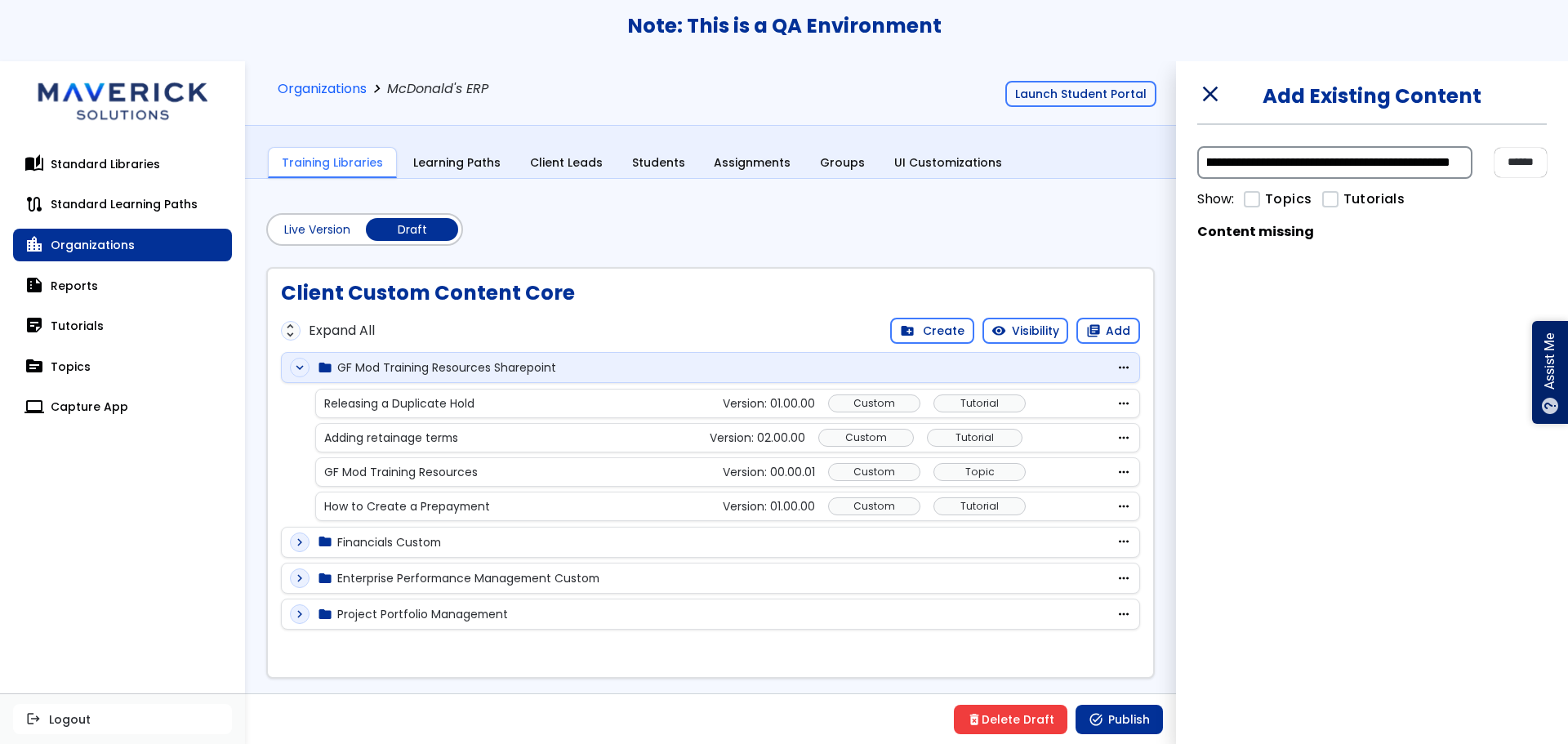 type on "**********" 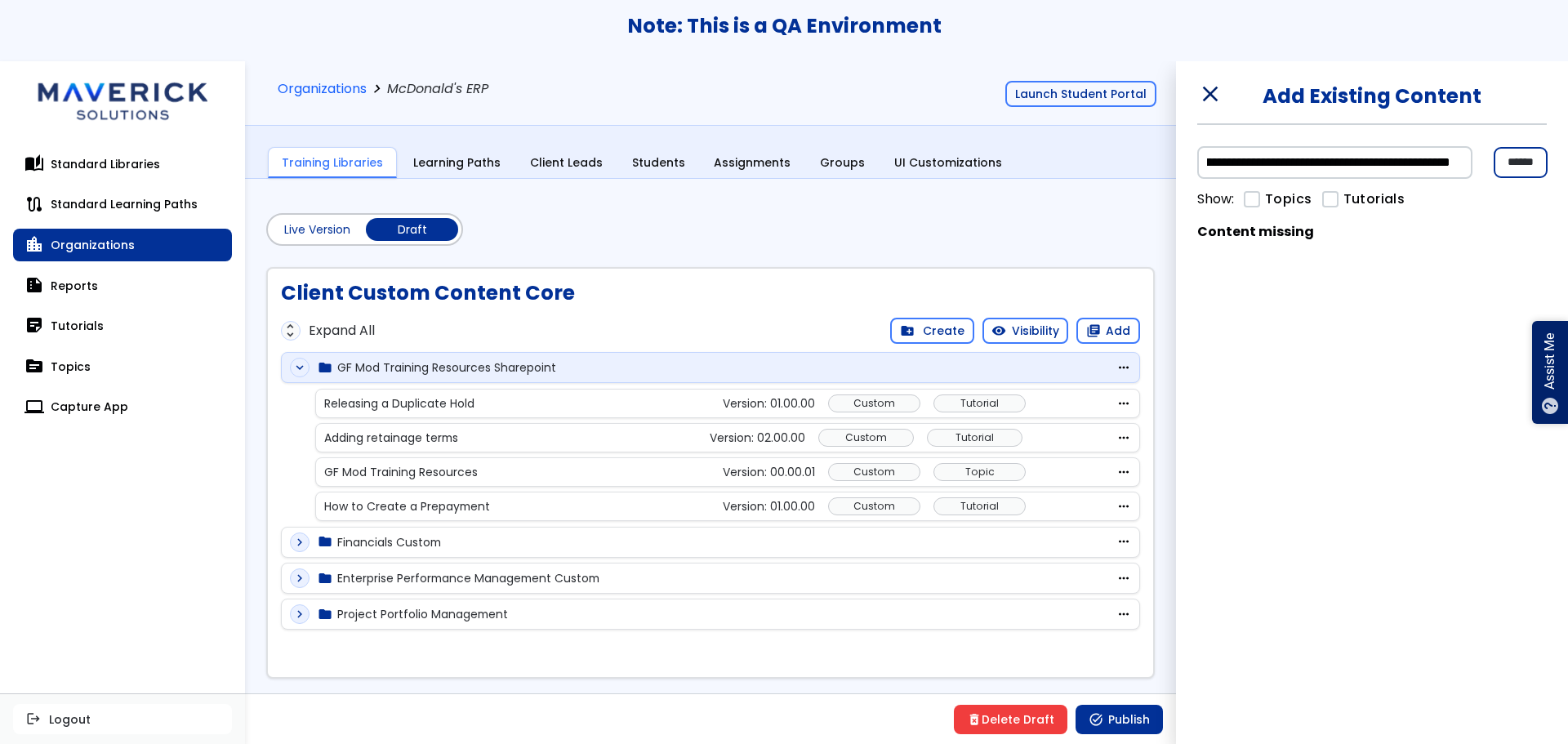 scroll, scrollTop: 0, scrollLeft: 0, axis: both 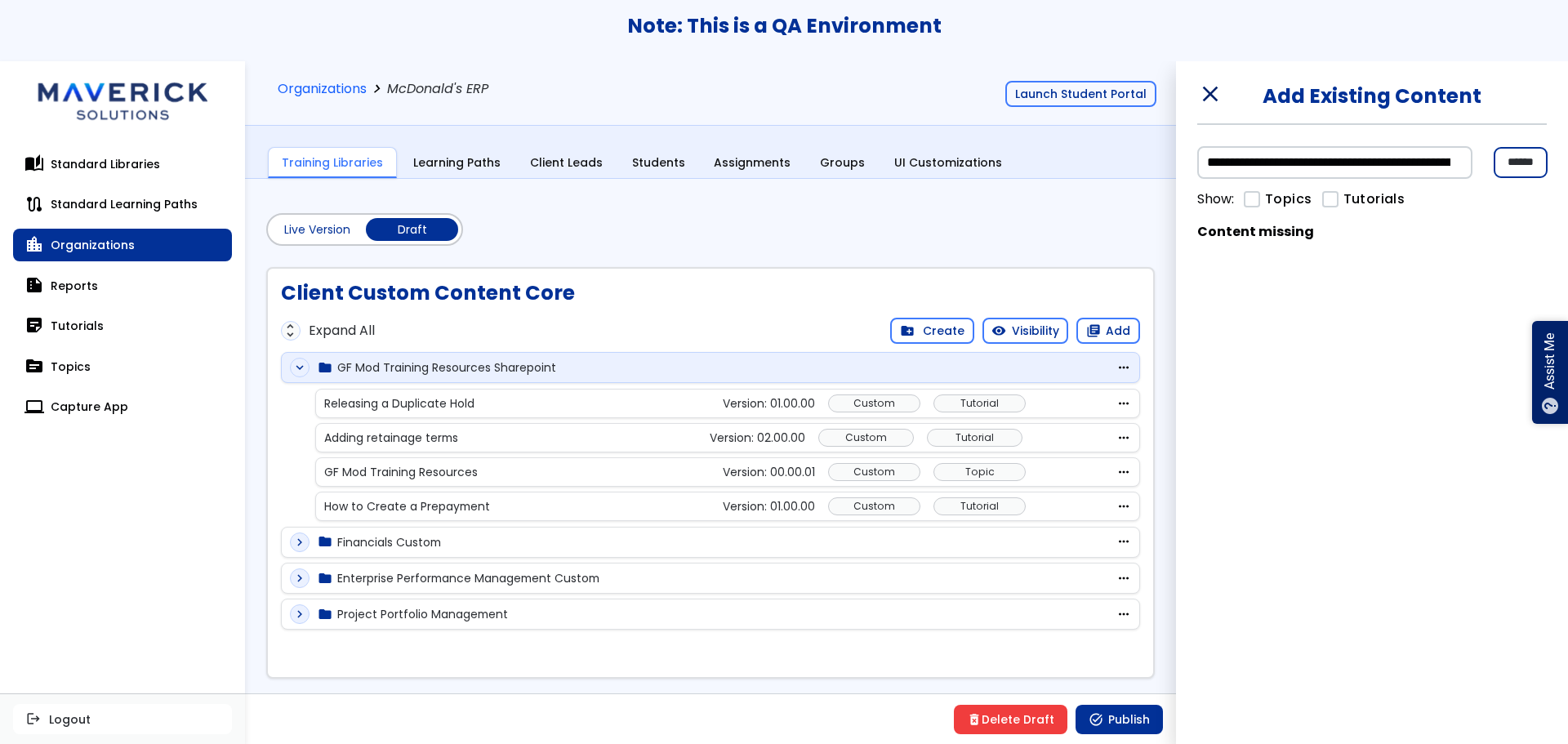 click on "******" at bounding box center [1521, 163] 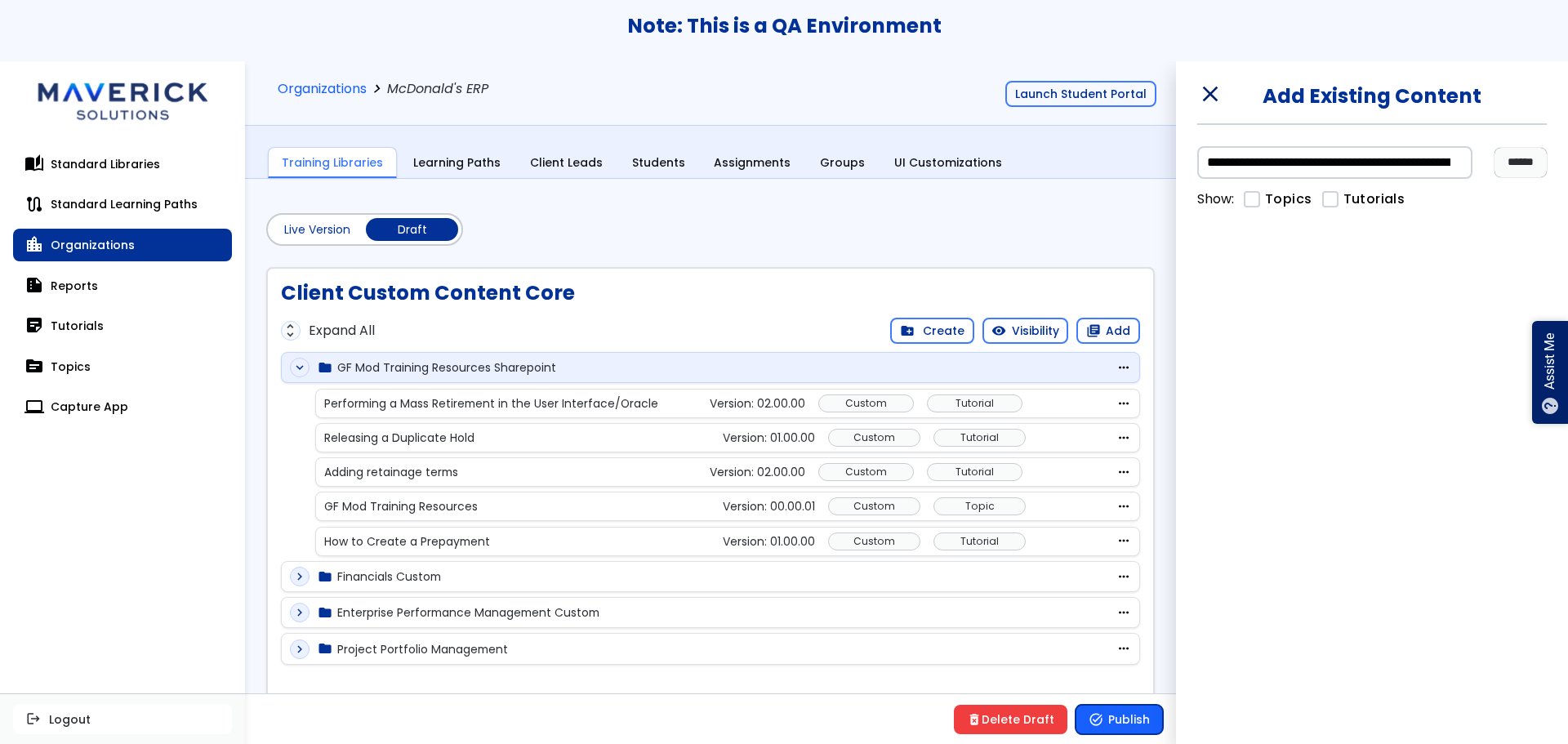click on "task_alt Publish" at bounding box center [1119, 719] 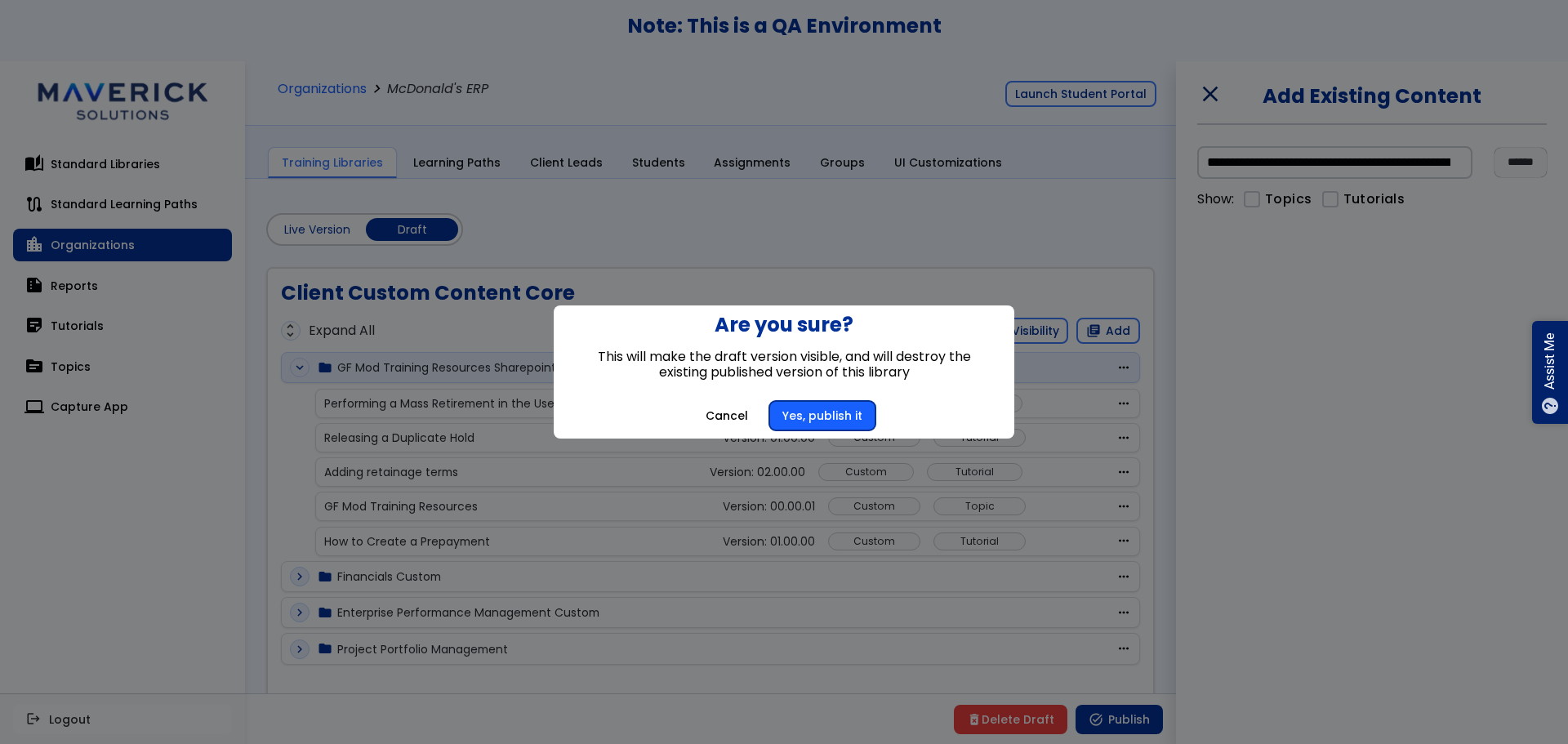 click on "Yes, publish it" at bounding box center (822, 416) 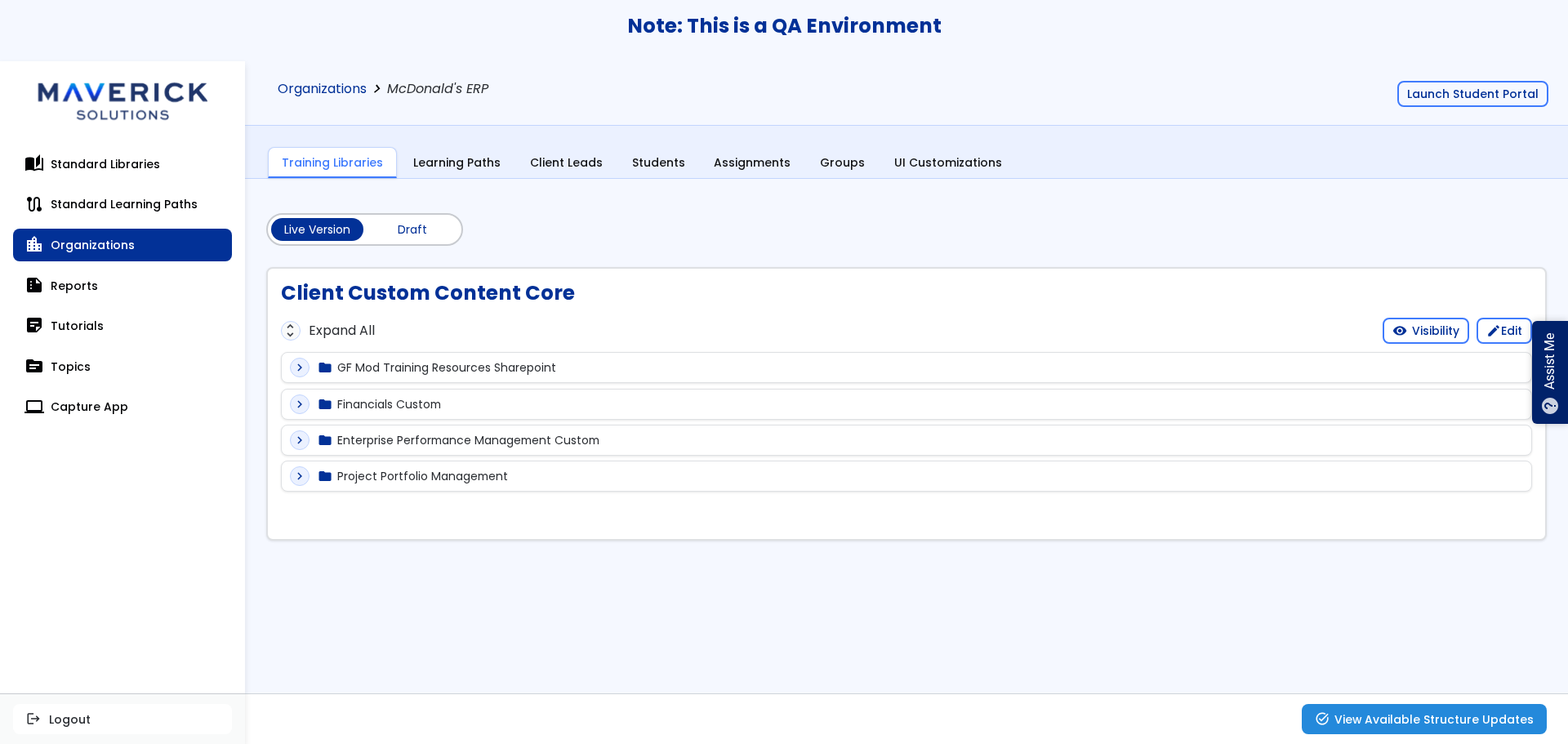 drag, startPoint x: 317, startPoint y: 86, endPoint x: 310, endPoint y: 96, distance: 12.206556 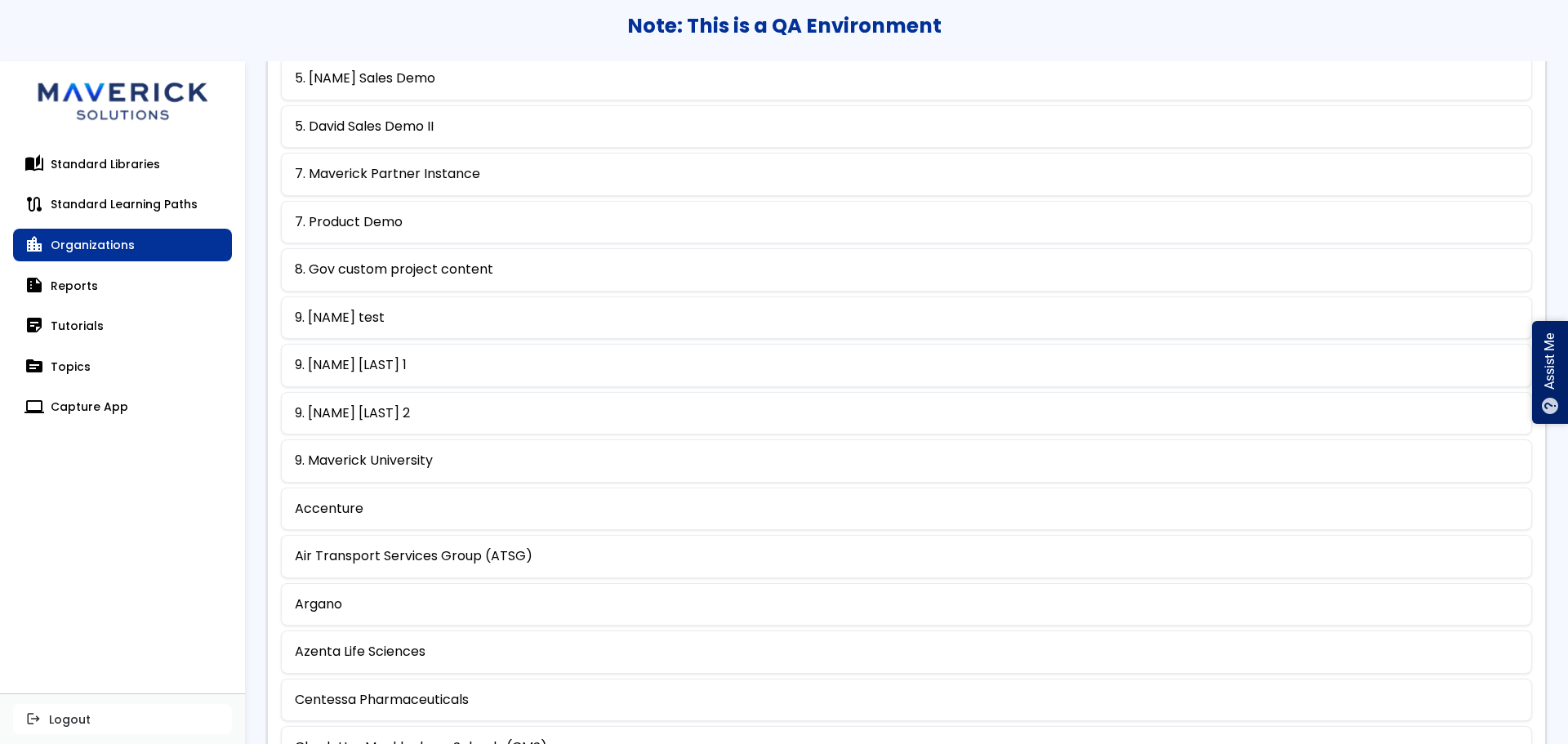 scroll, scrollTop: 688, scrollLeft: 0, axis: vertical 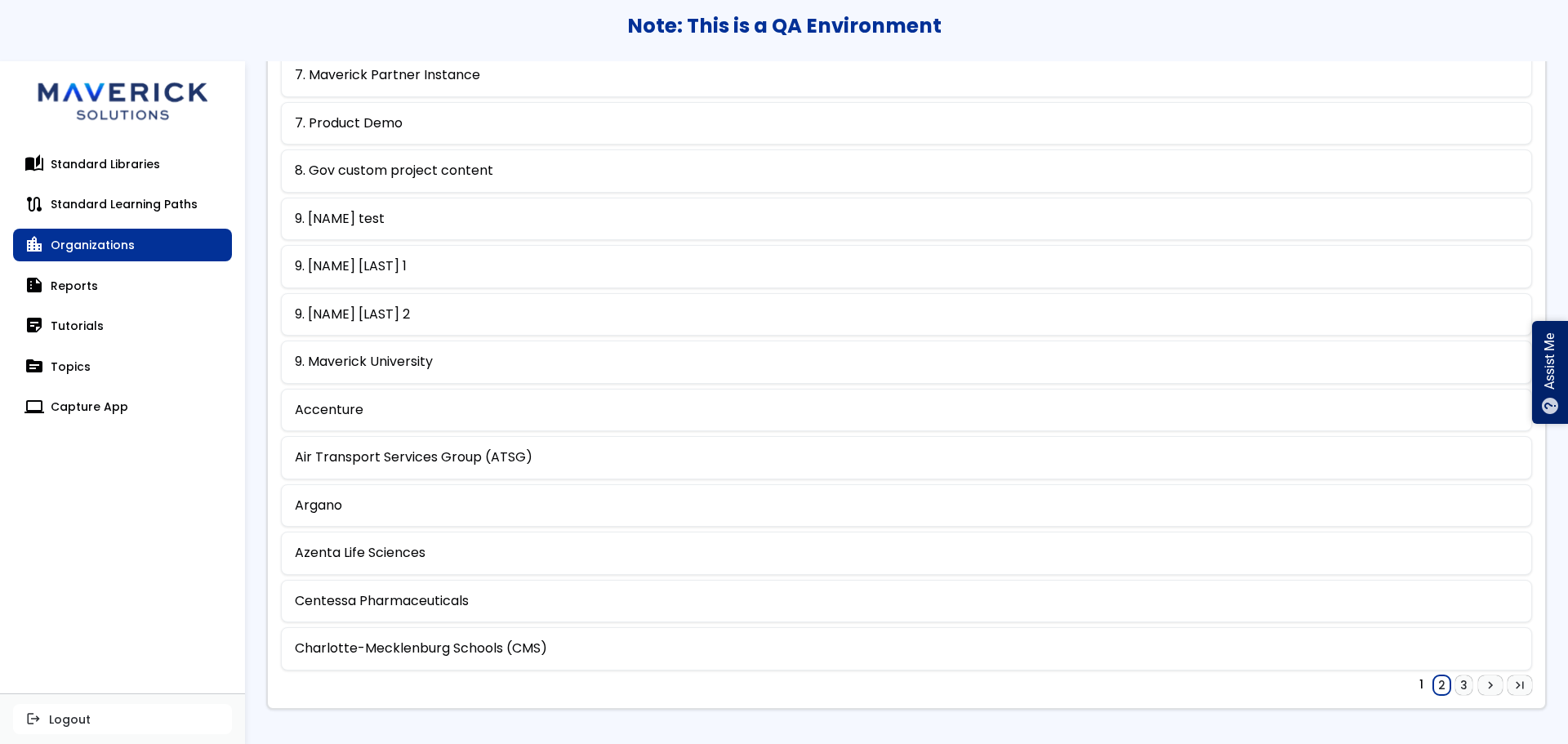 click on "2" at bounding box center [1441, 685] 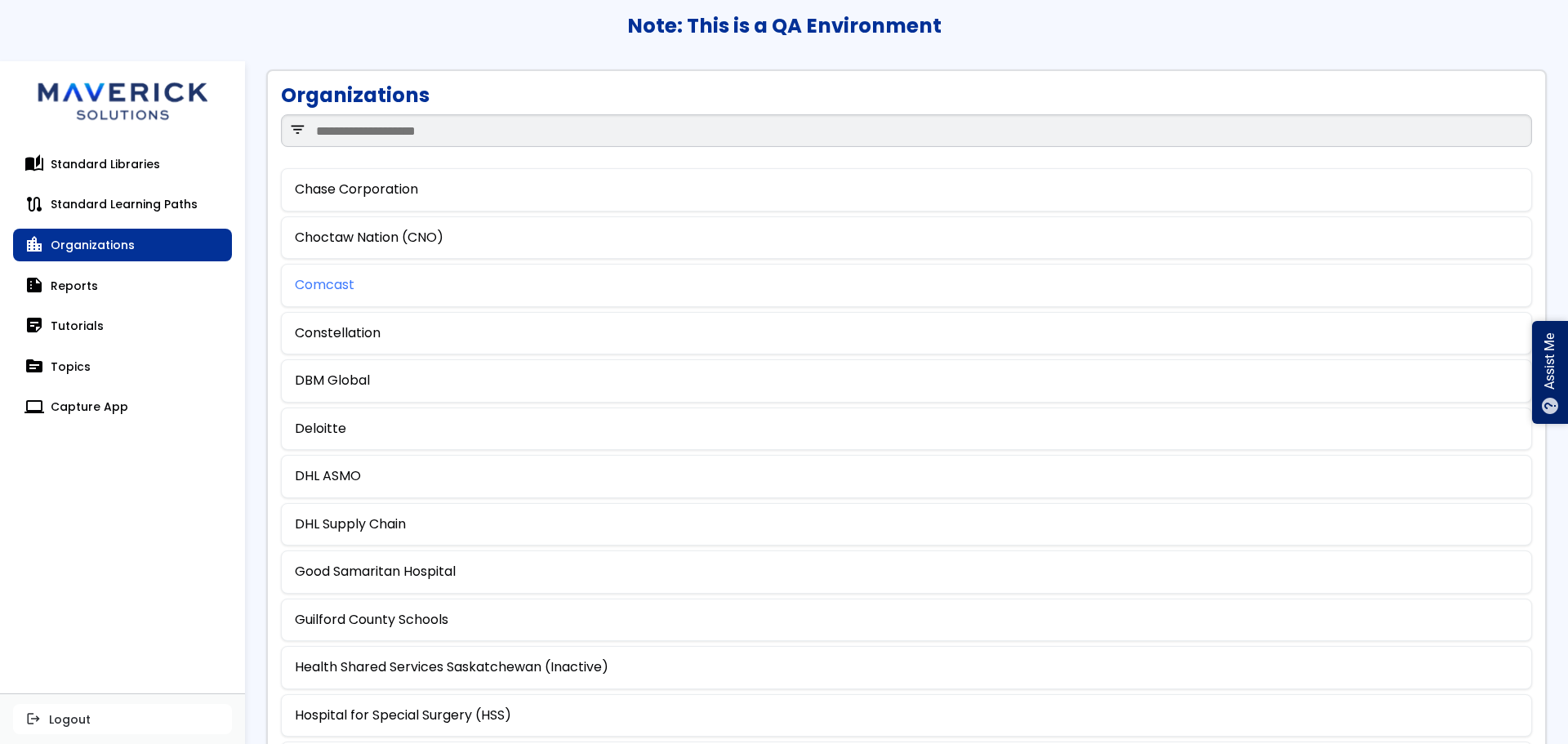click on "Comcast" at bounding box center [324, 285] 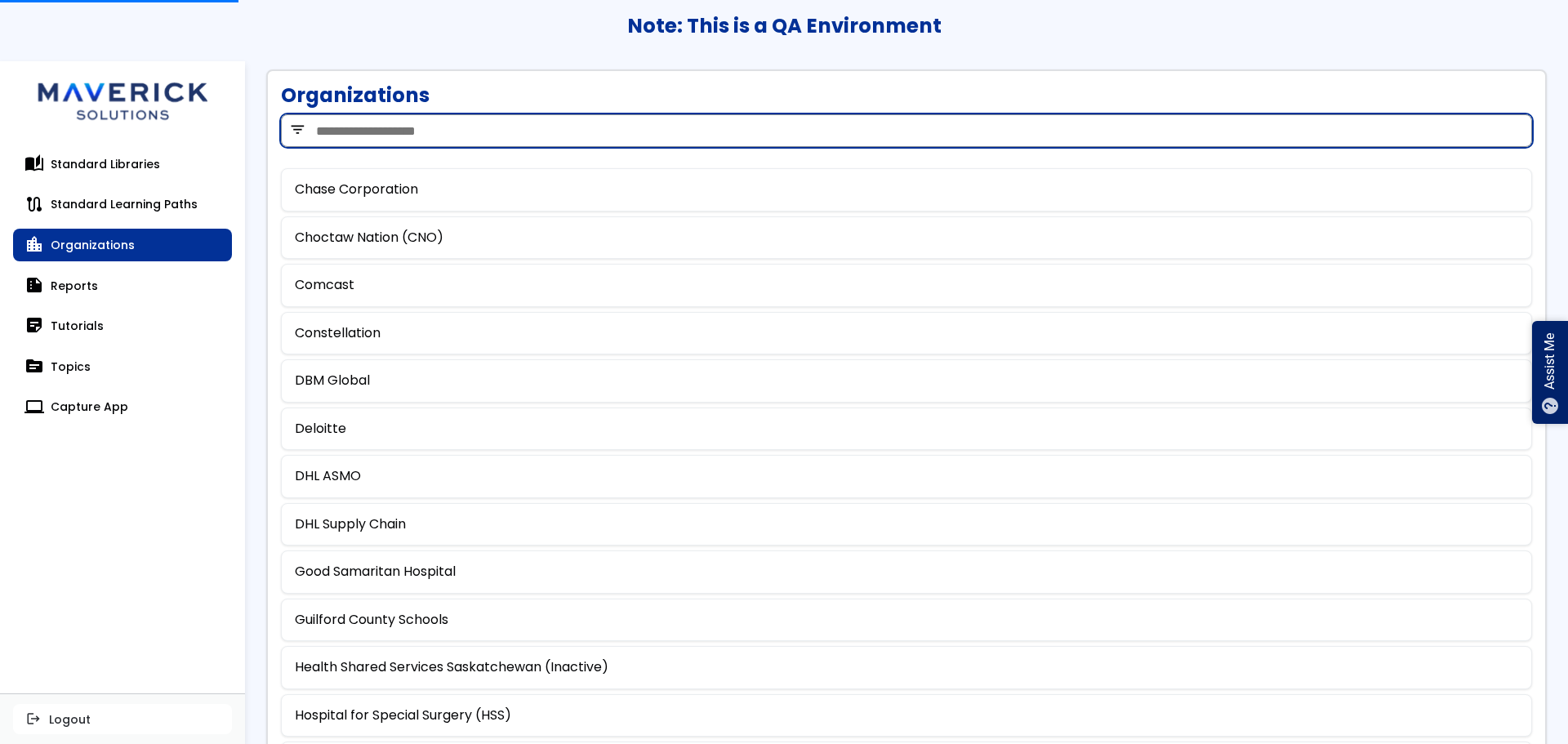 click at bounding box center [906, 131] 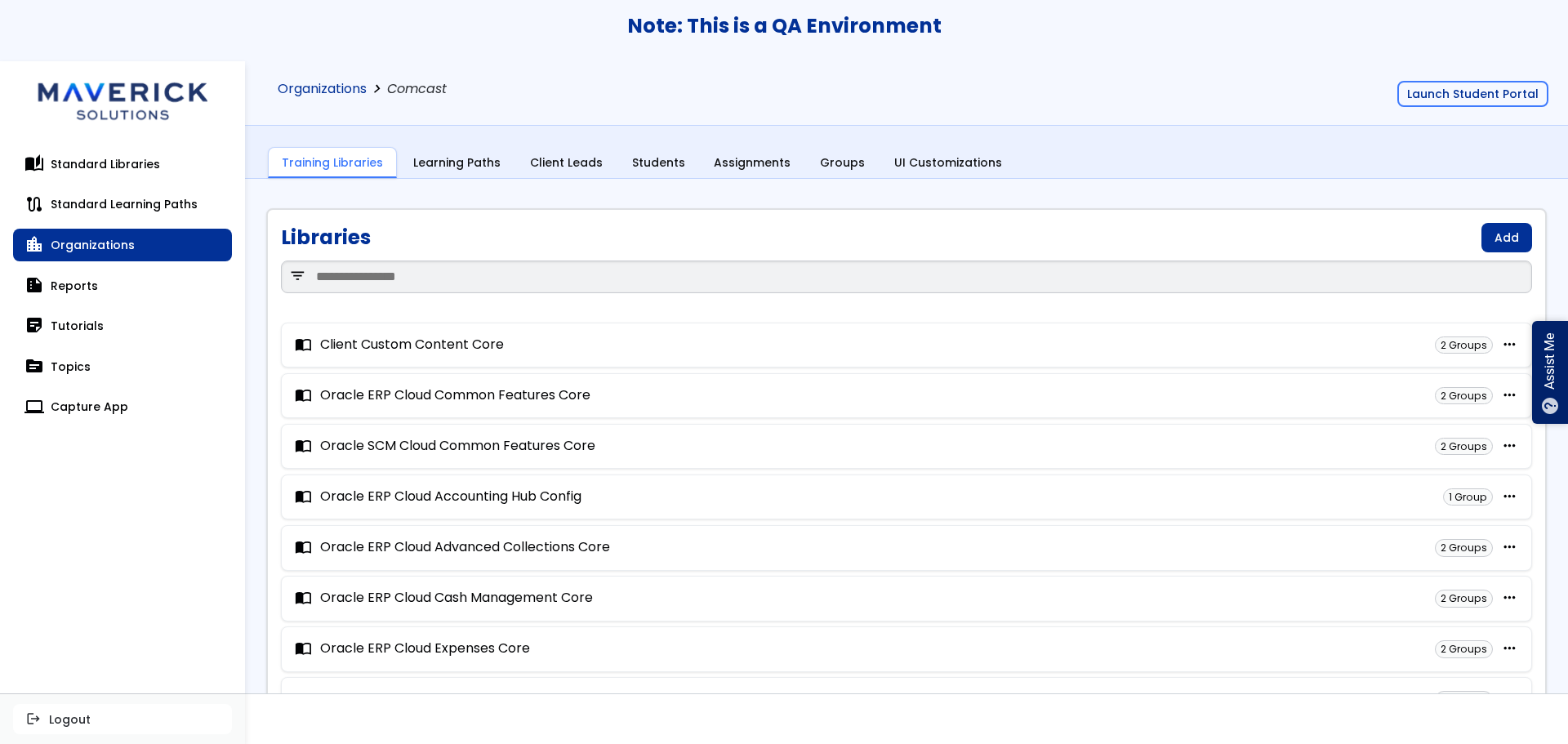 click on "Organizations" at bounding box center [322, 89] 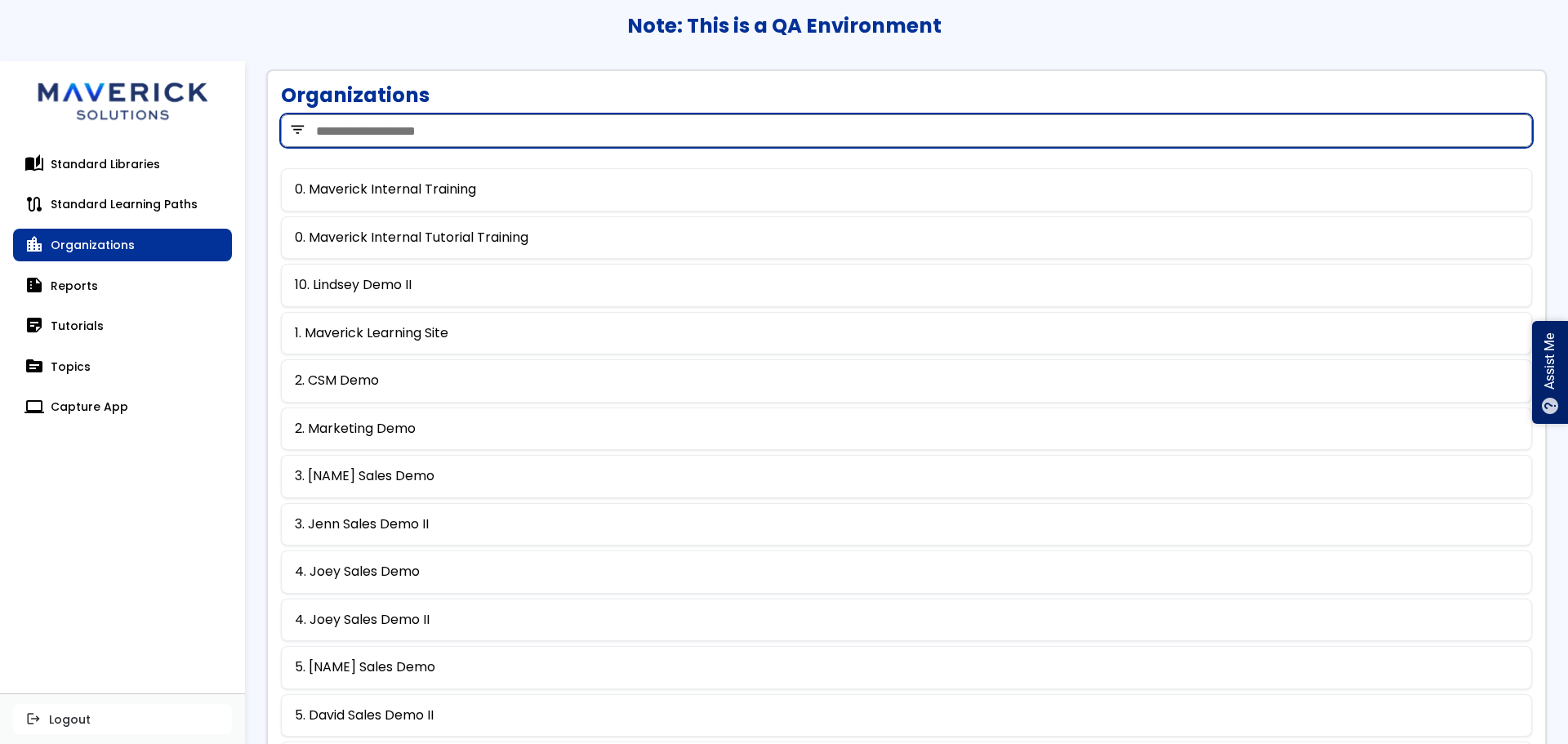 click at bounding box center [906, 131] 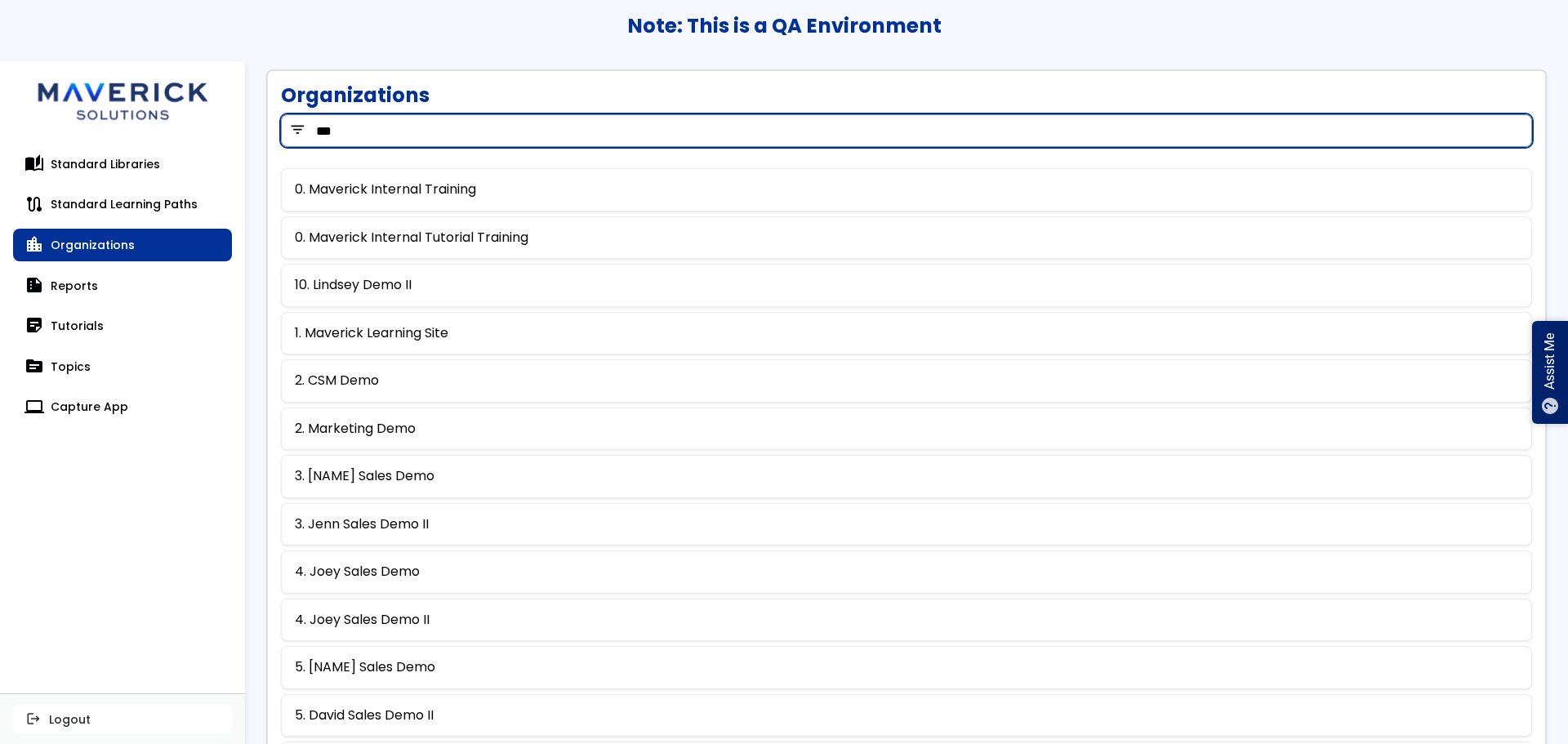 type on "***" 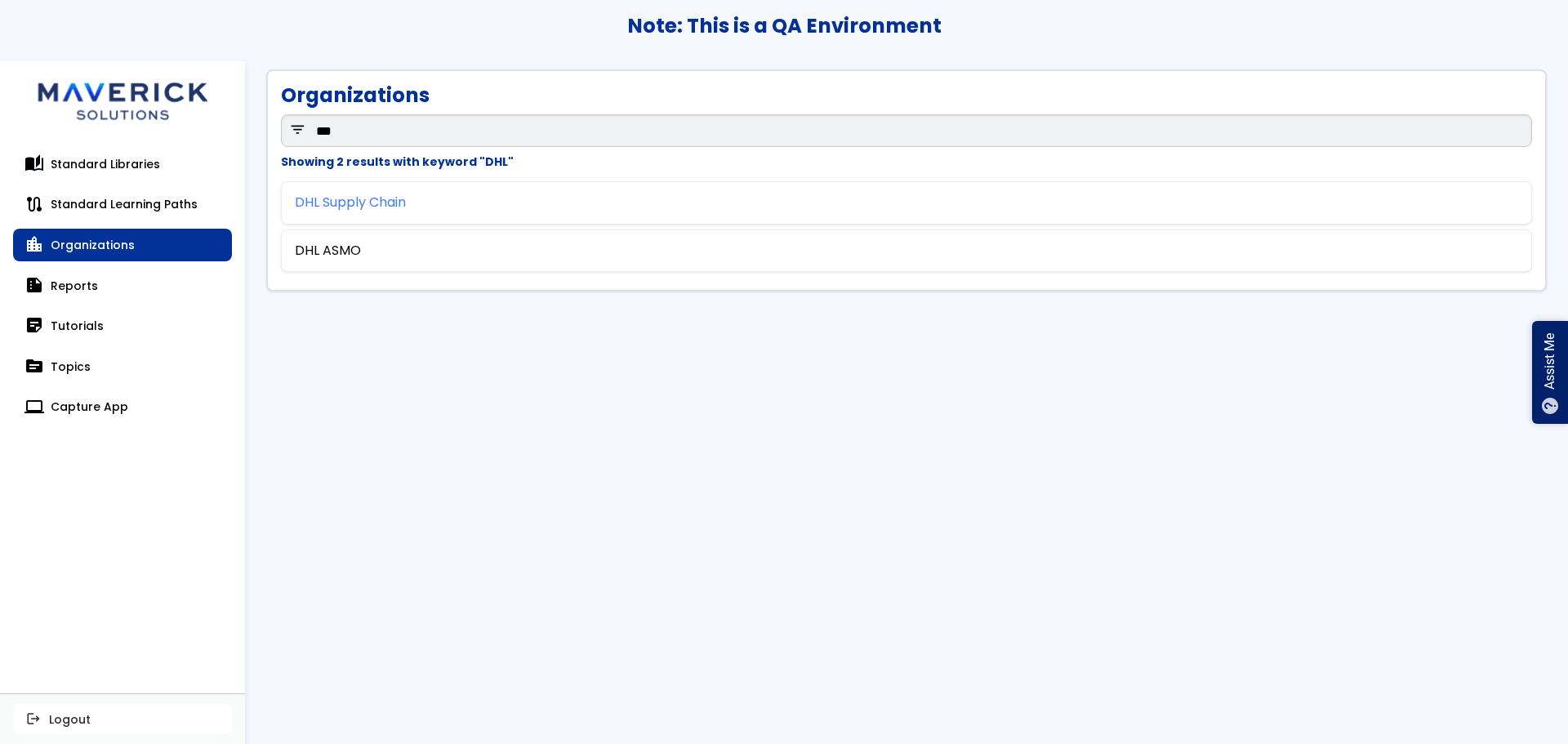 click on "DHL Supply Chain" at bounding box center [350, 203] 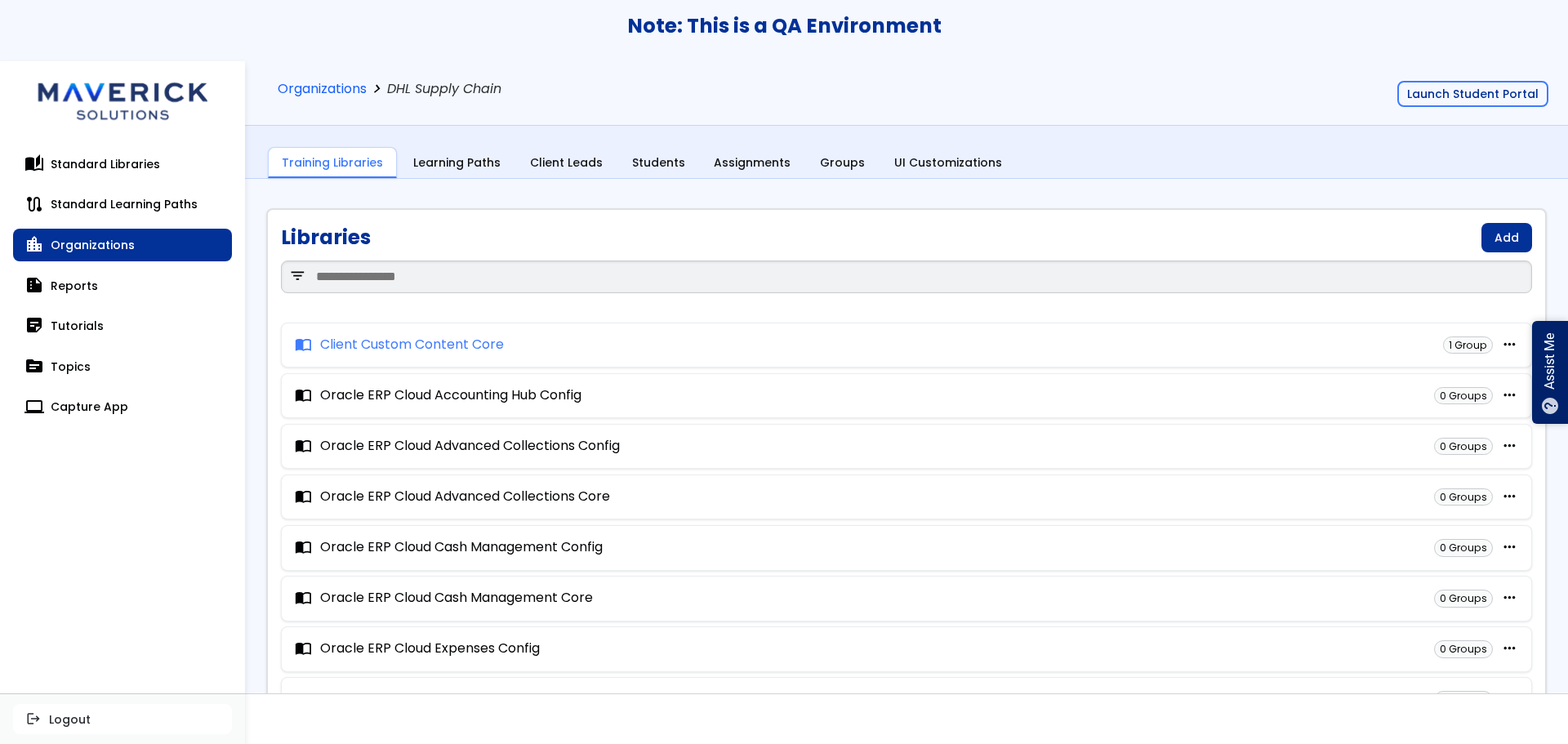 click on "import_contacts Client Custom Content Core" at bounding box center [399, 345] 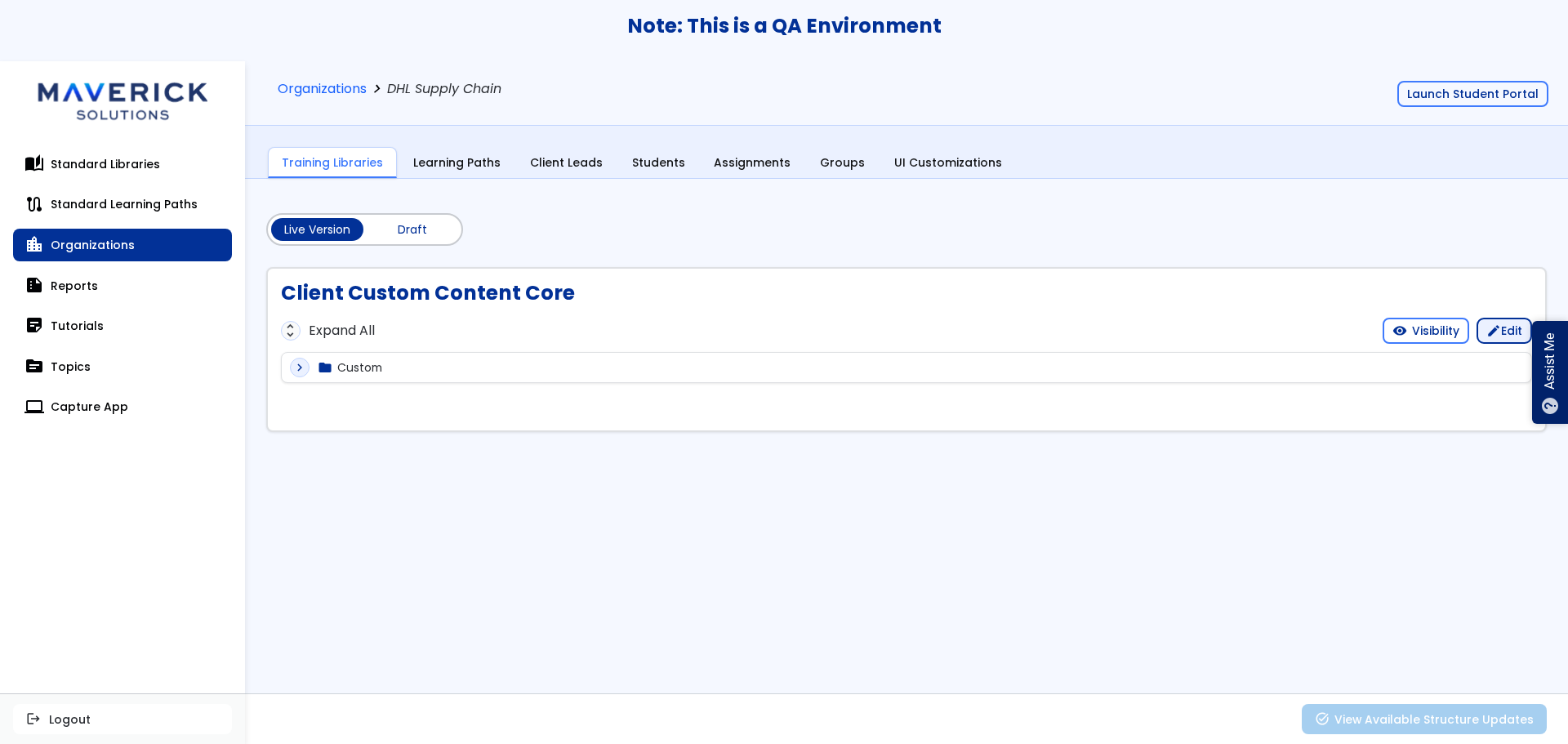 click on "edit Edit" at bounding box center [1504, 331] 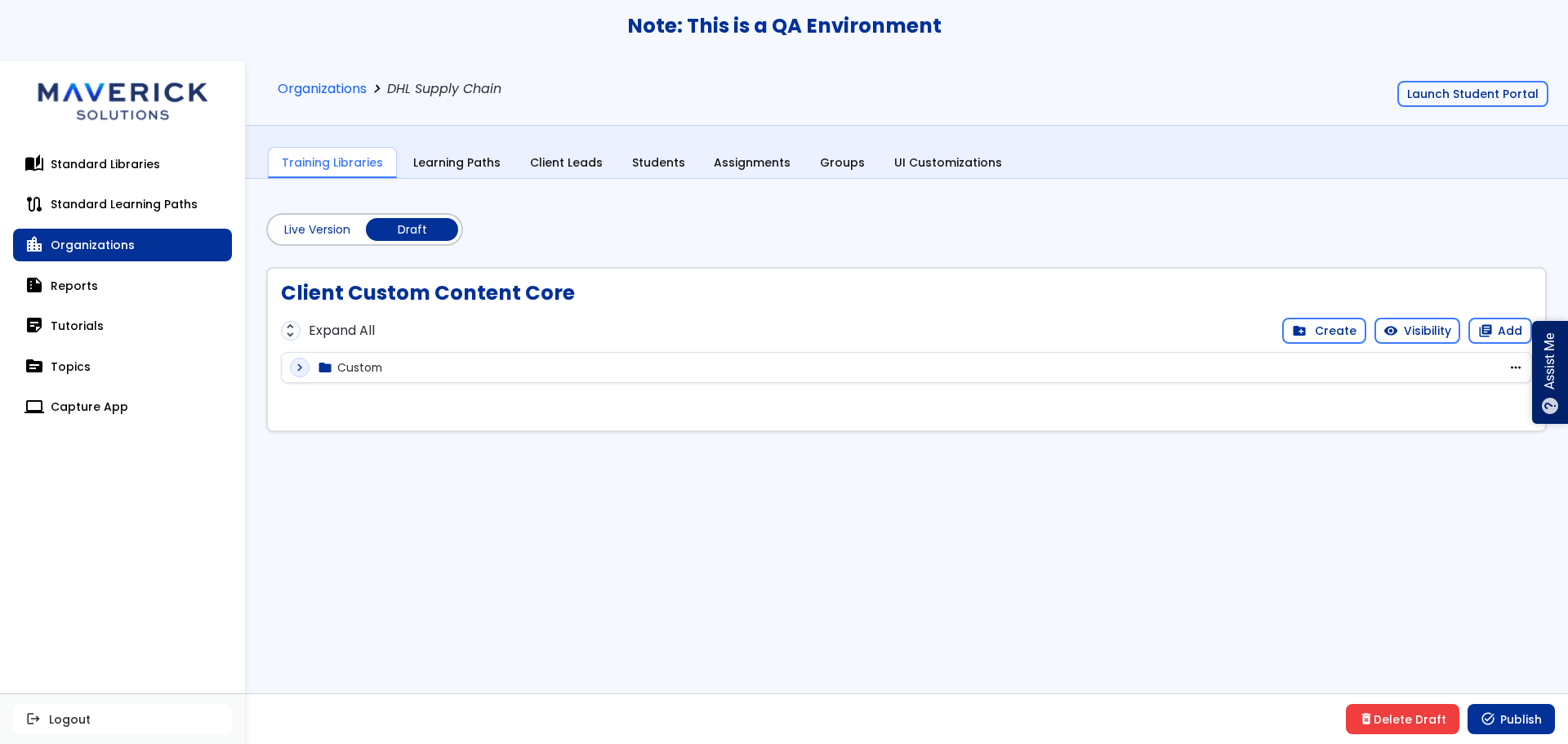 click on "expand_more folder Custom more_horiz edit Rename create_new_folder Create delete Delete" at bounding box center (906, 368) 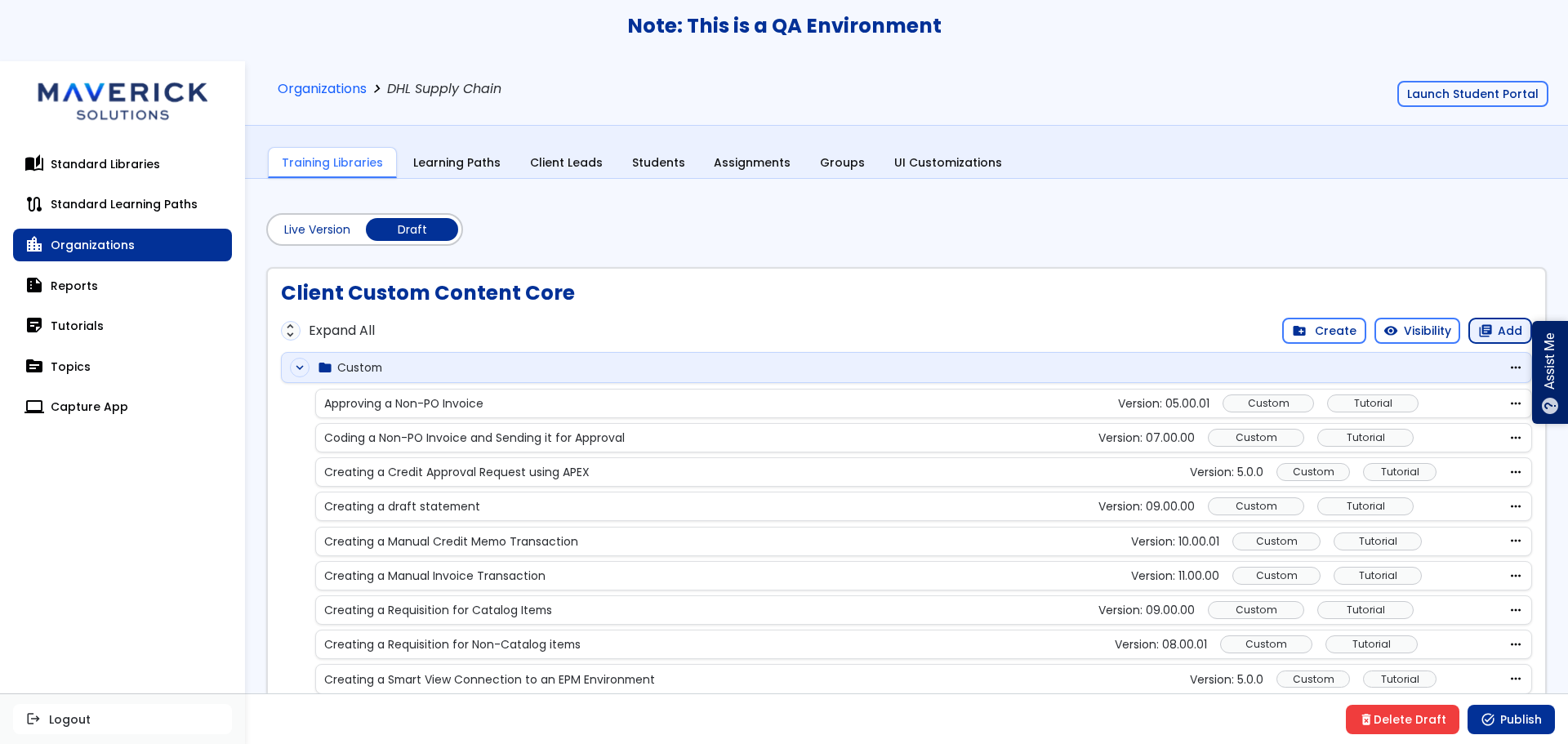 click on "library_books Add" at bounding box center [1500, 331] 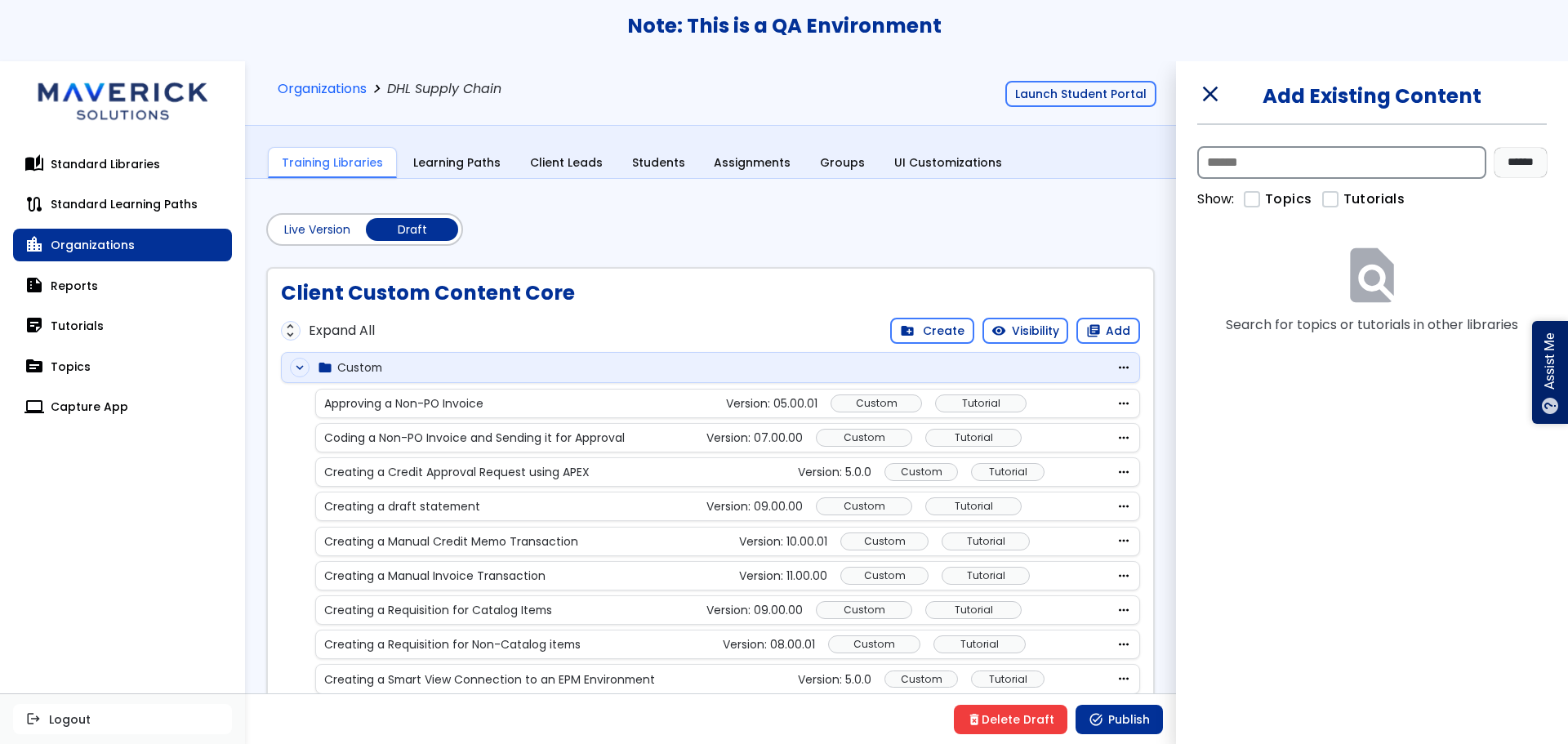 click at bounding box center (1342, 163) 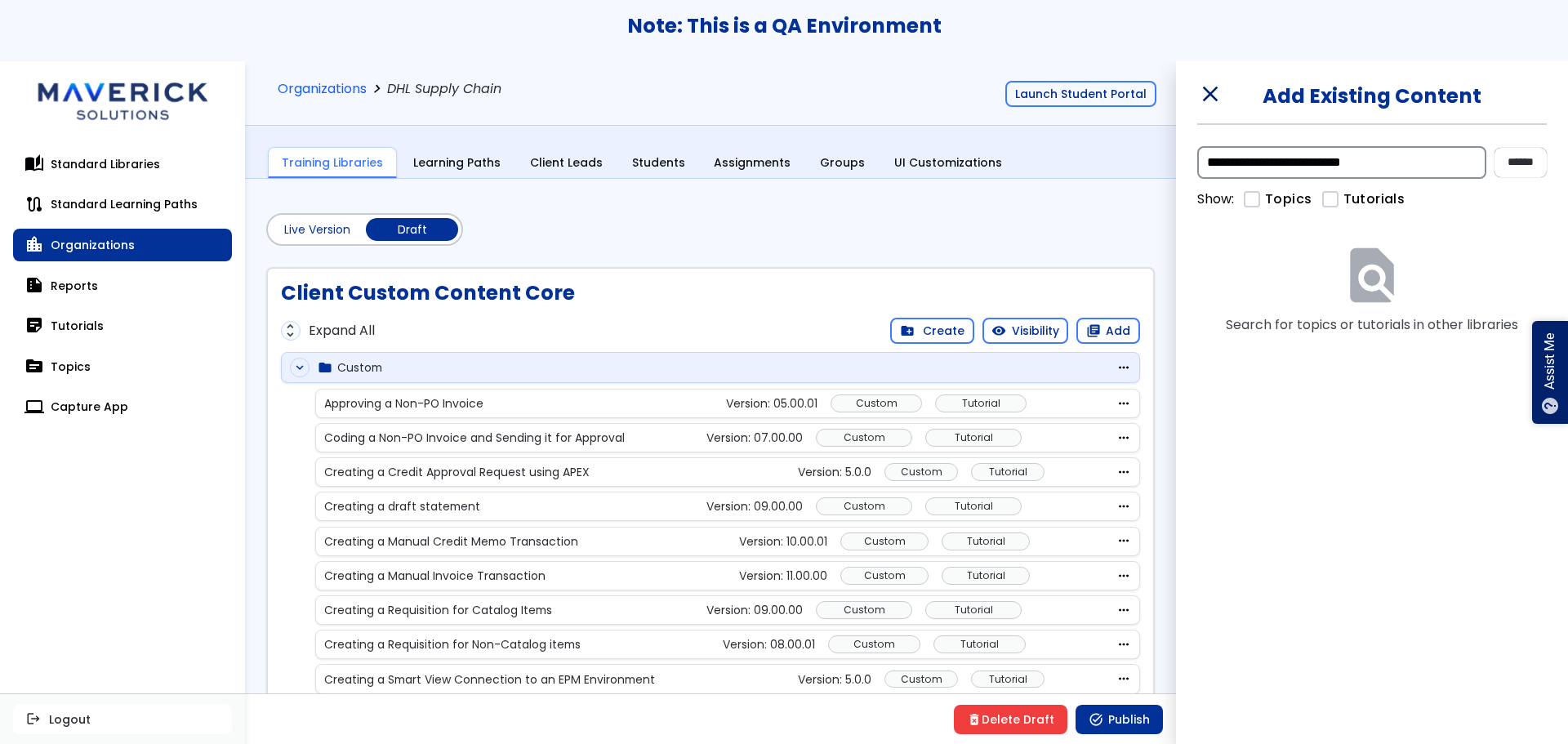 type on "**********" 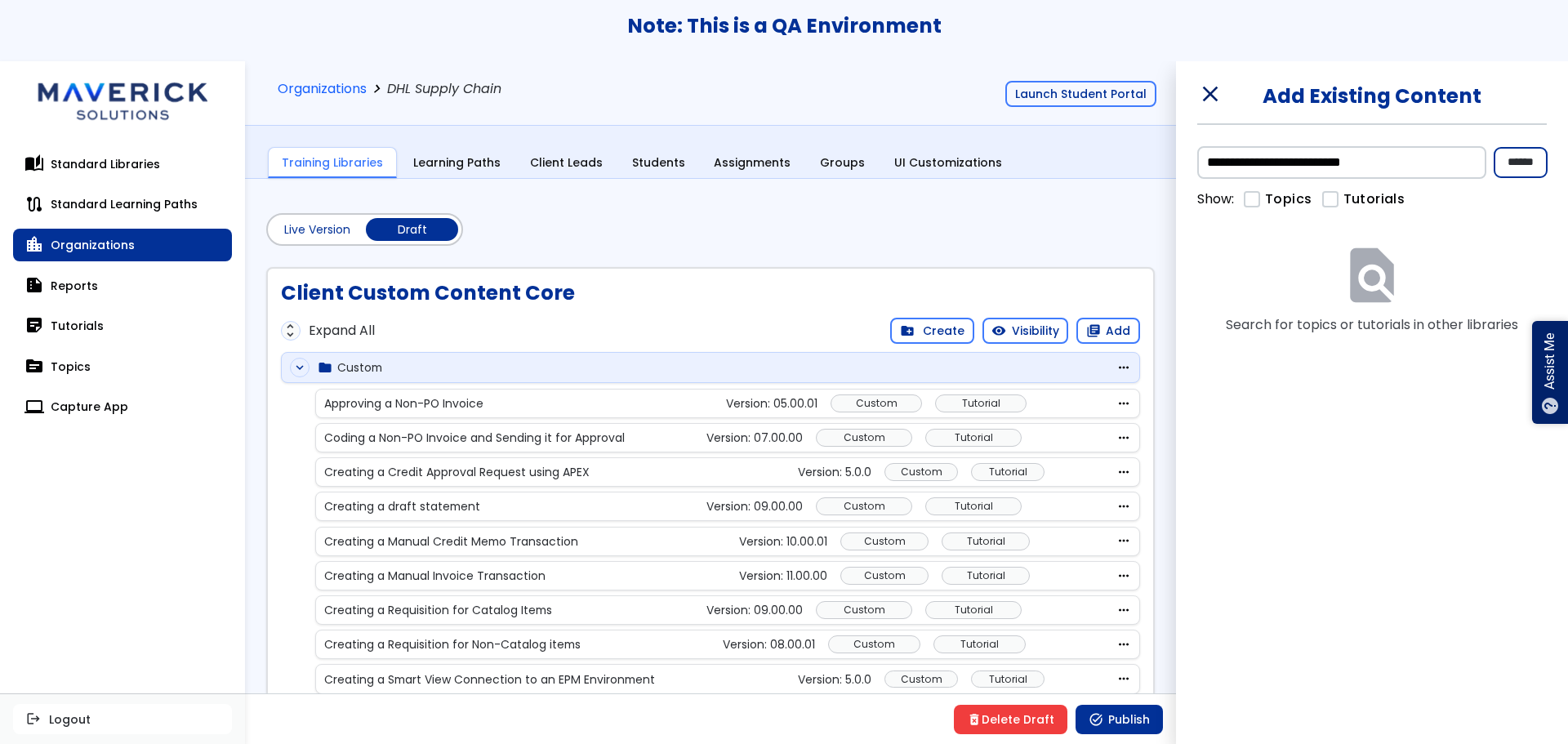 click on "******" at bounding box center (1521, 163) 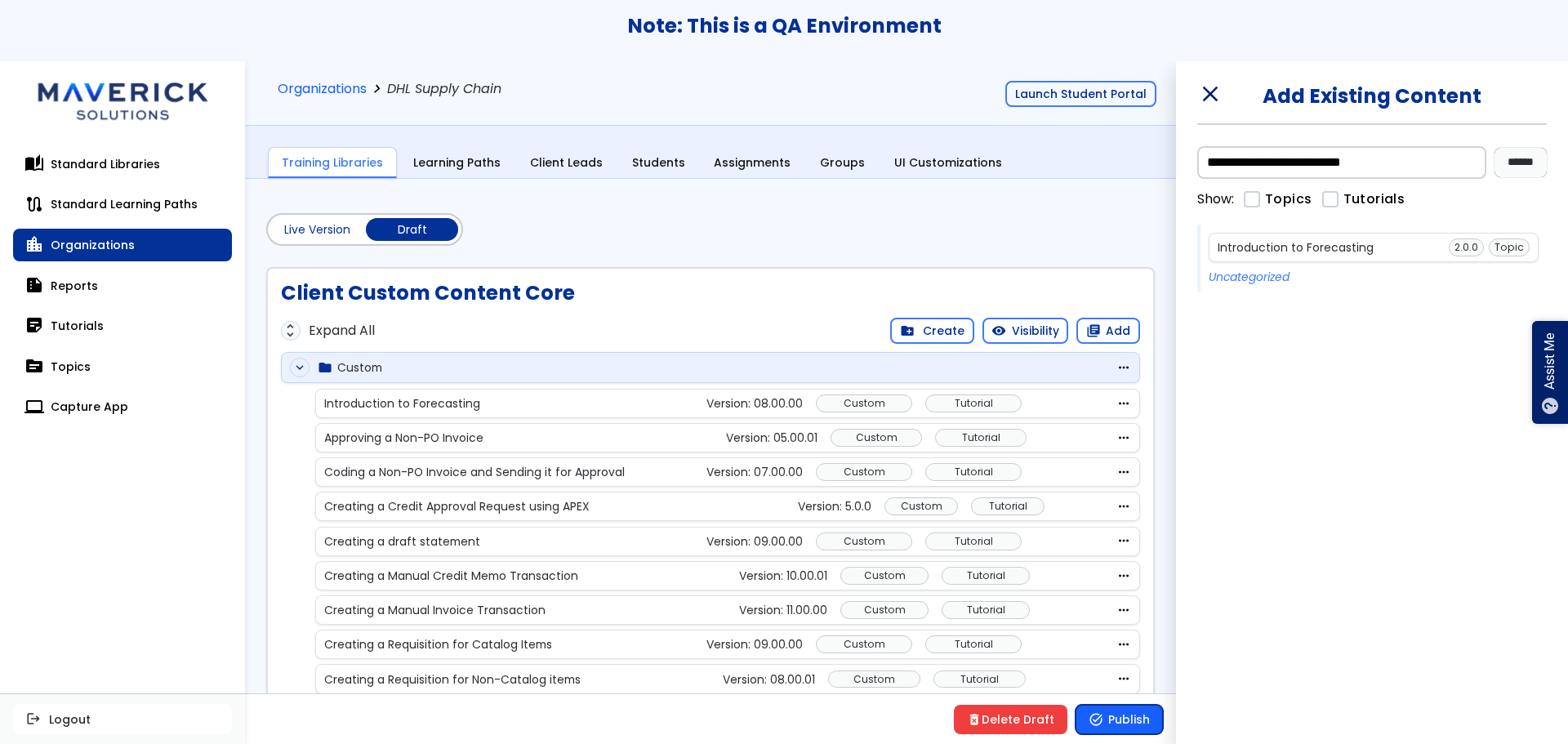 click on "task_alt Publish" at bounding box center [1119, 719] 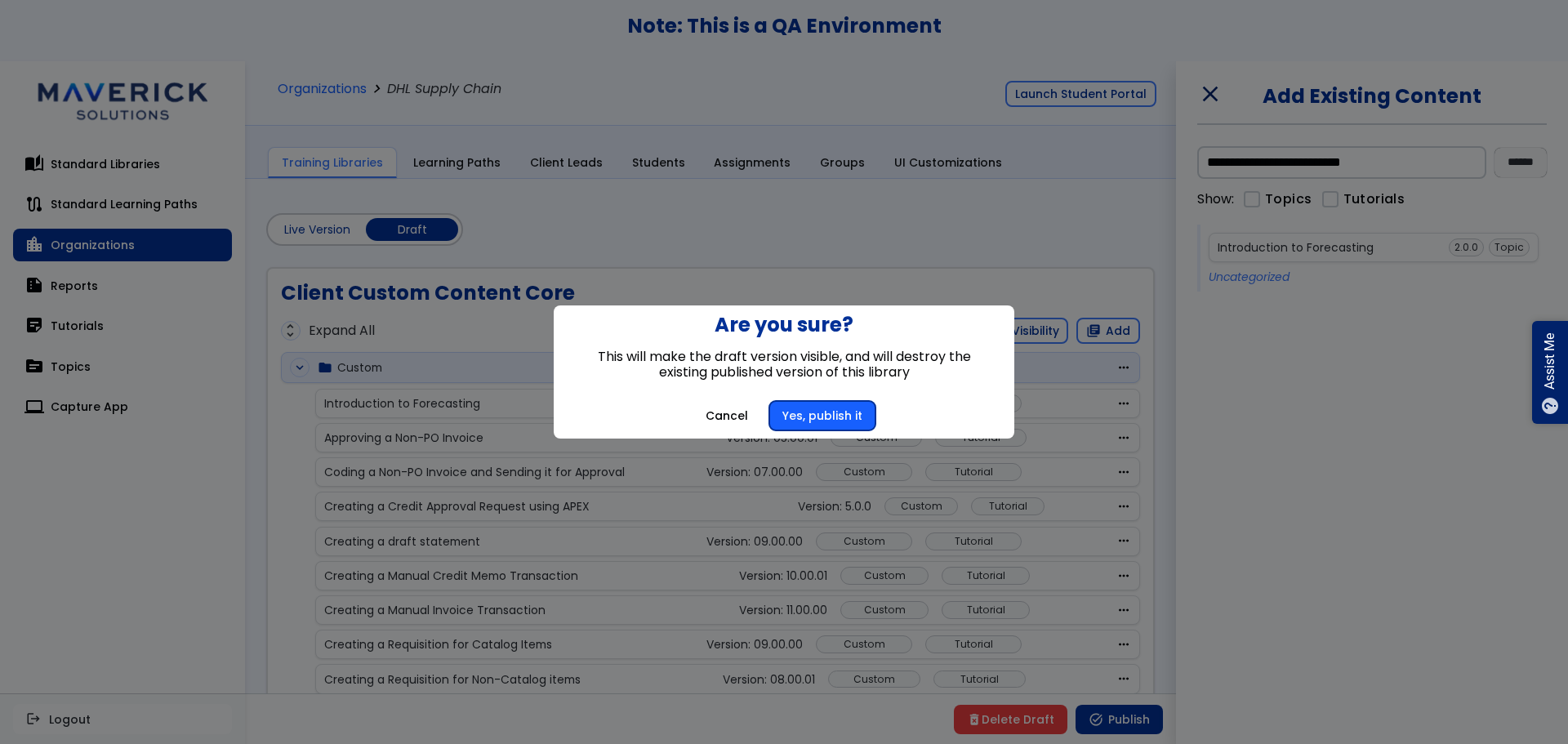 click on "Yes, publish it" at bounding box center [822, 416] 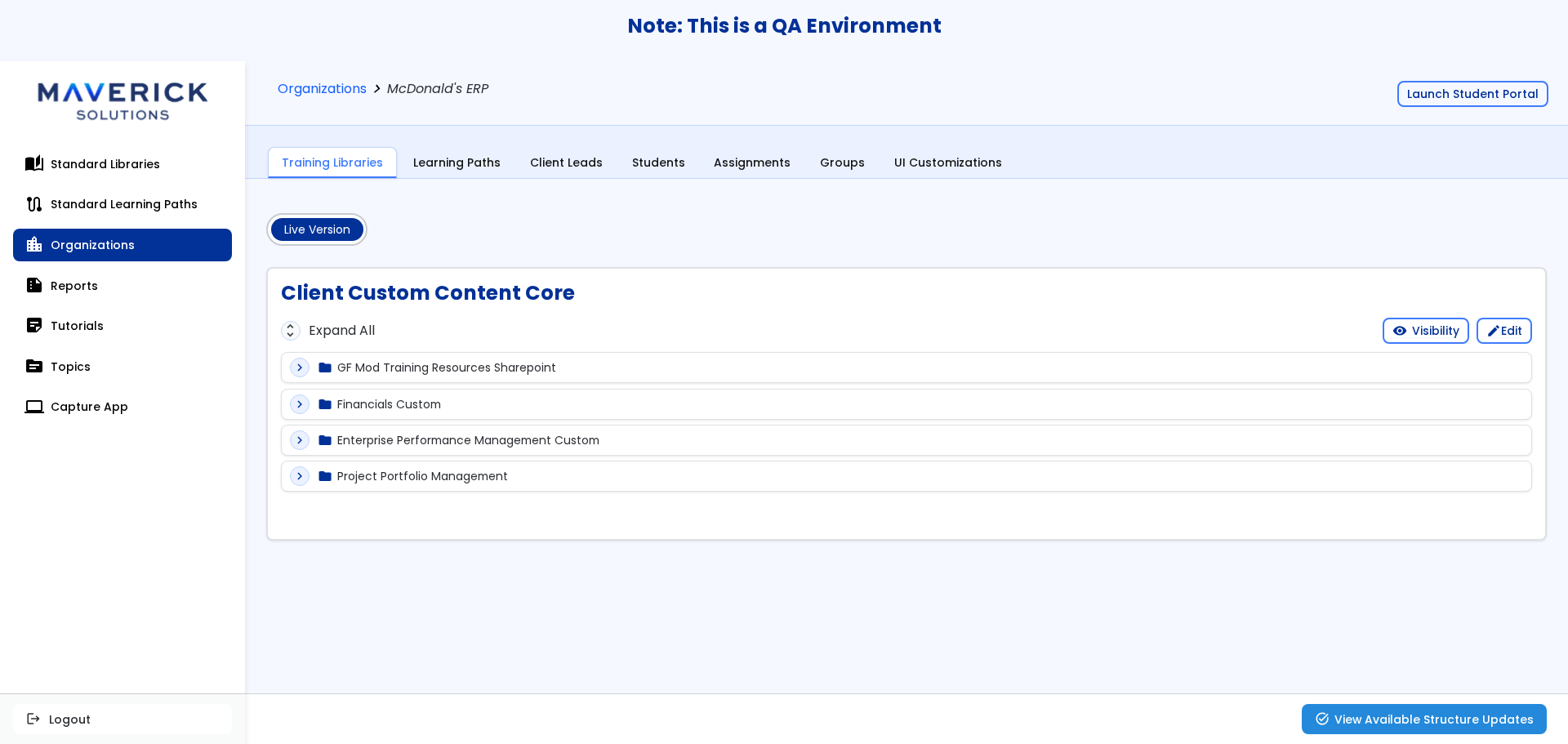 scroll, scrollTop: 0, scrollLeft: 0, axis: both 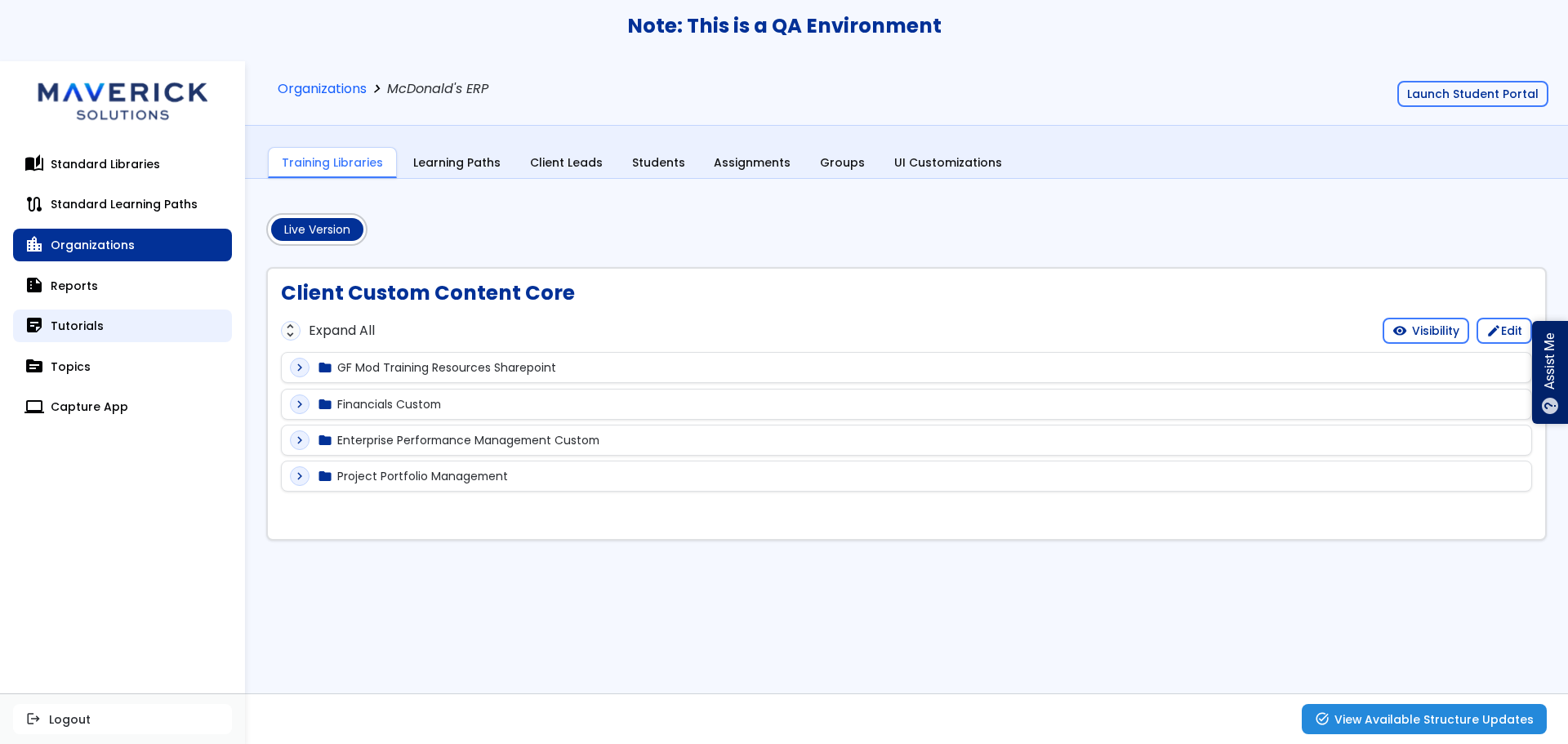 click on "sticky_note_2  Tutorials" at bounding box center [122, 326] 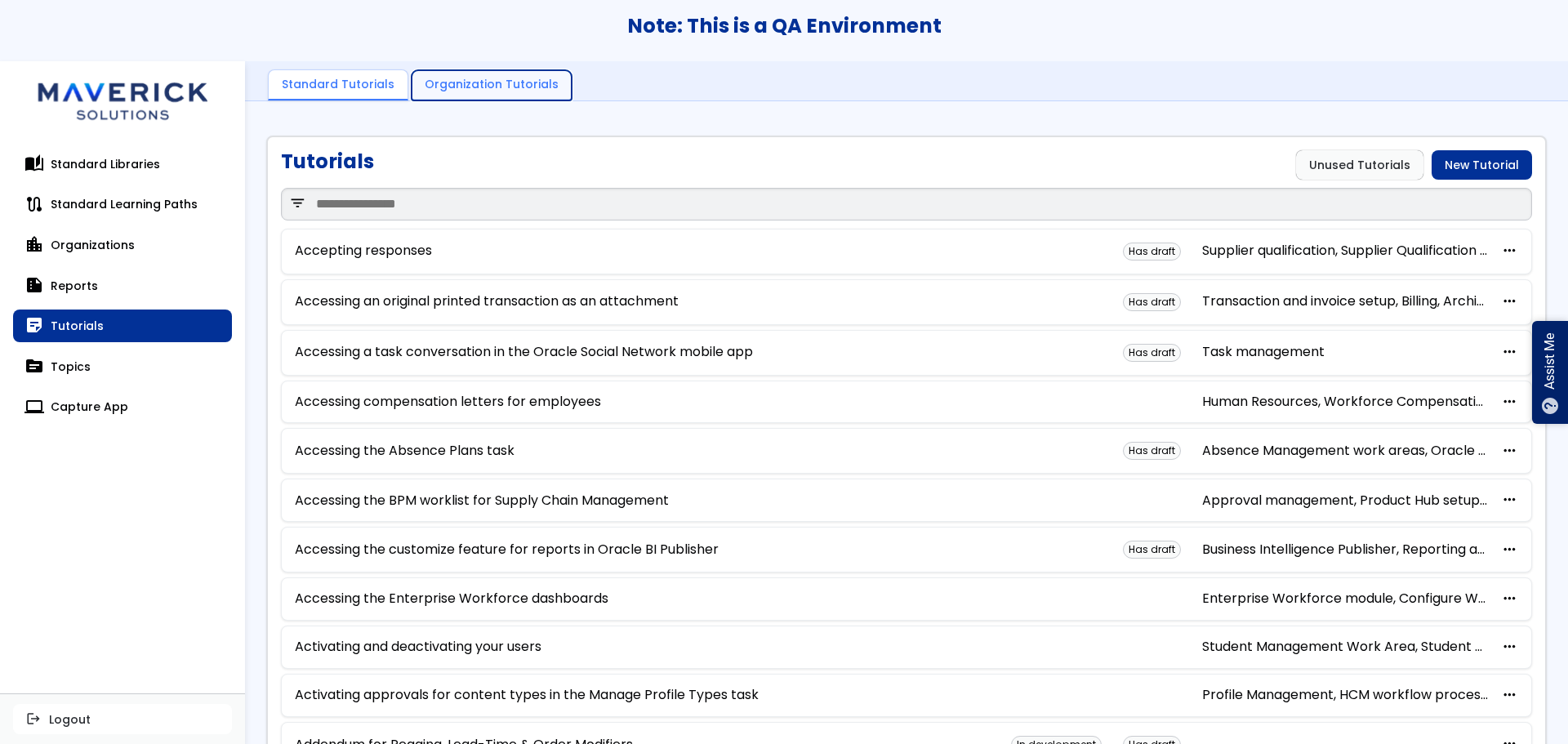 click on "Organization Tutorials" at bounding box center [492, 86] 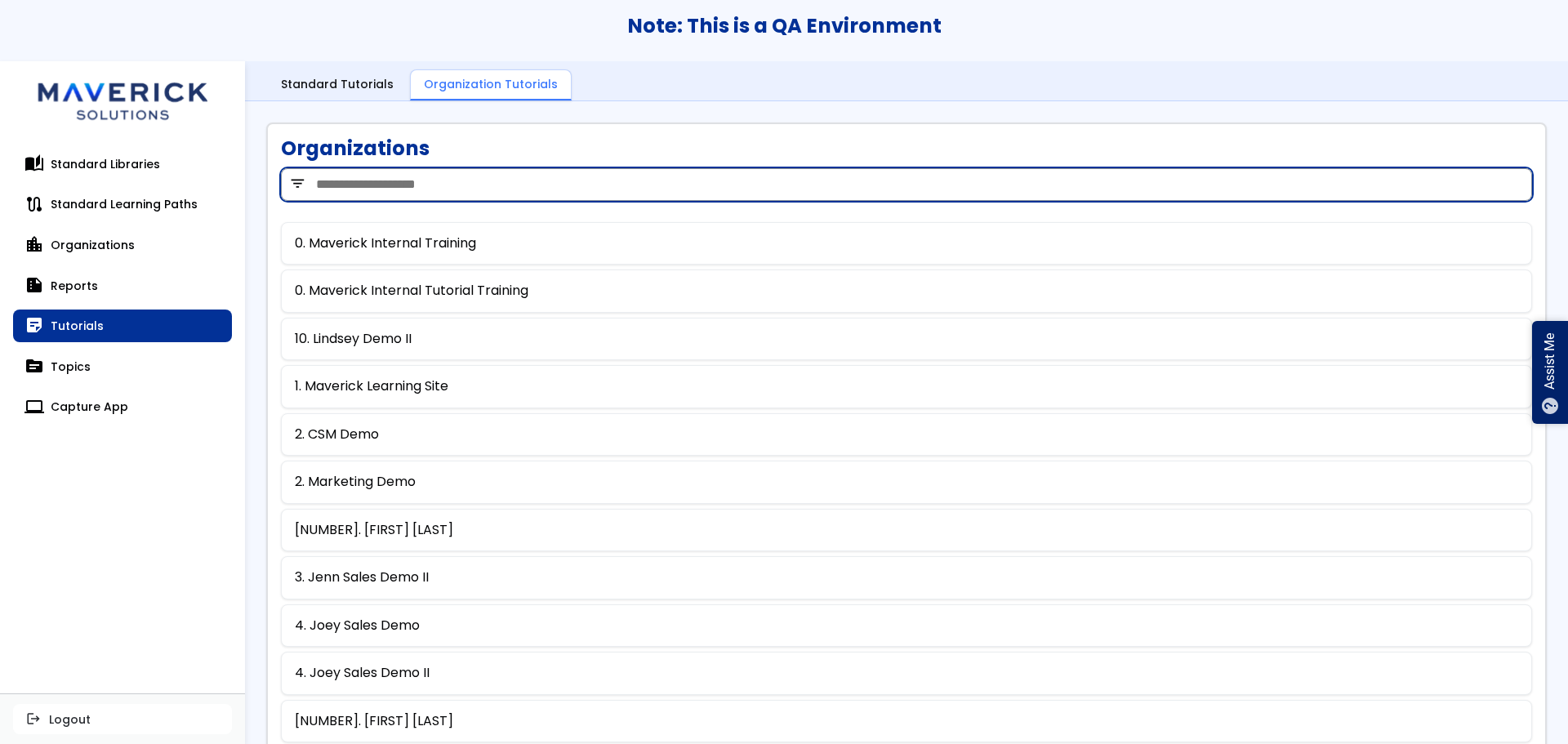 click at bounding box center [906, 185] 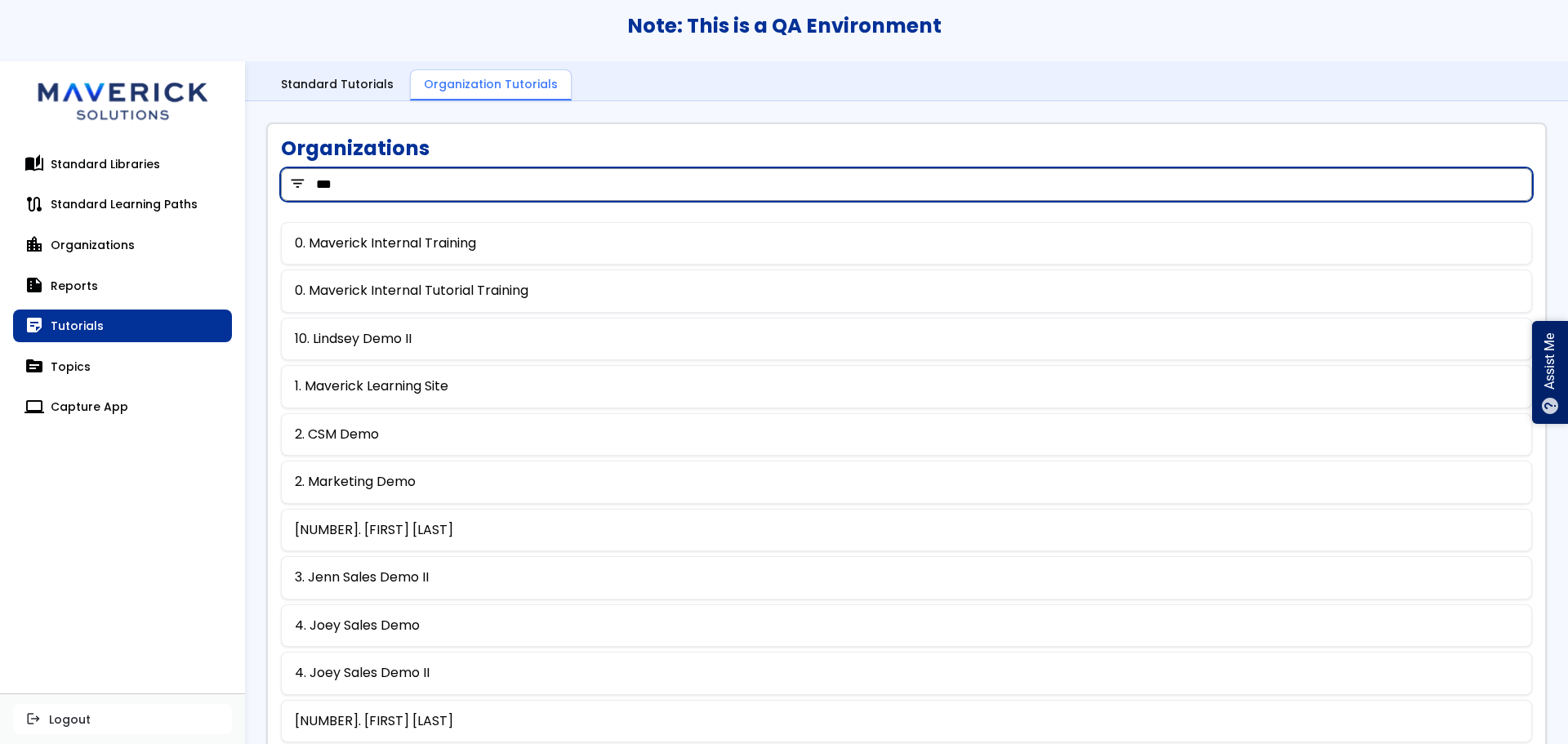 type on "***" 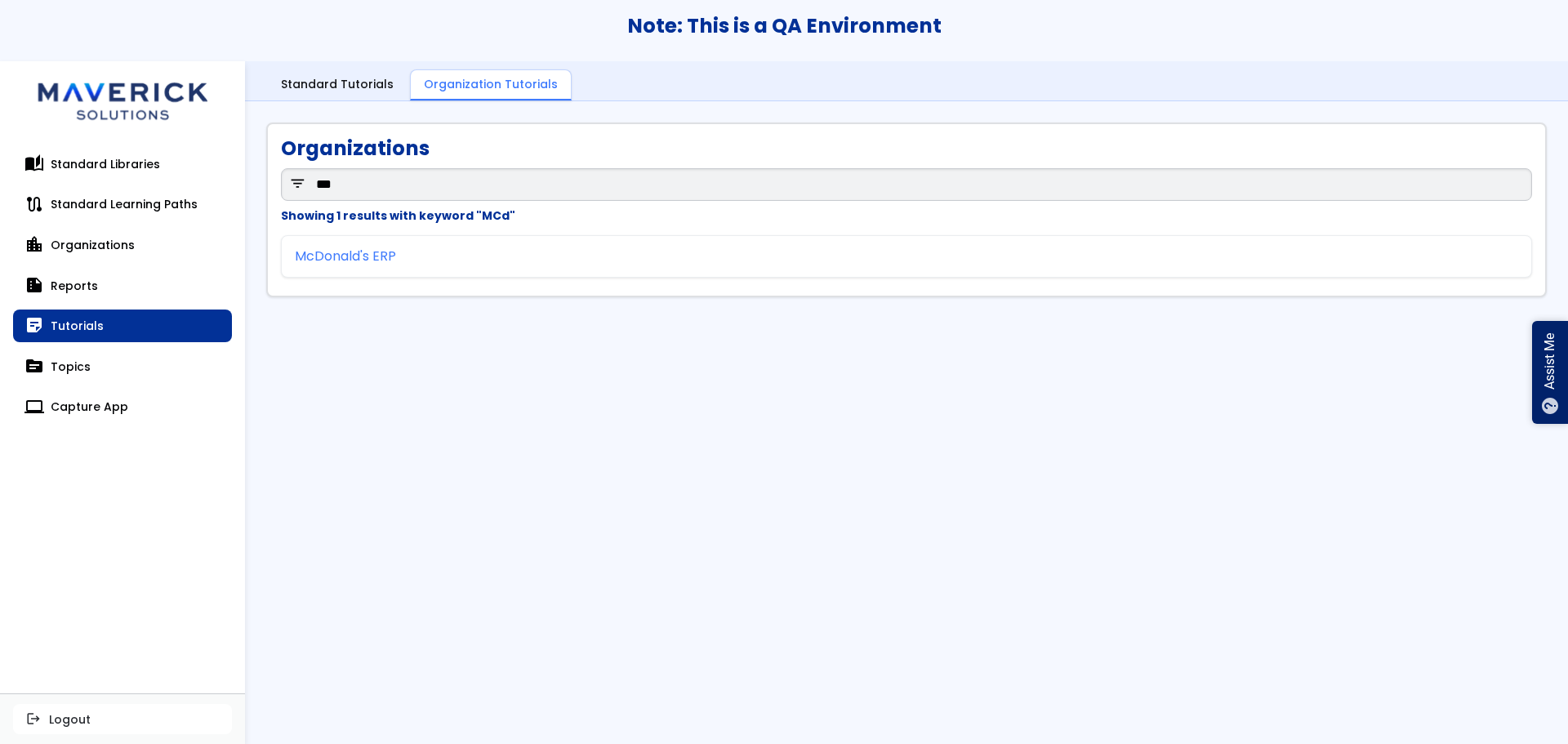click on "McDonald's ERP" at bounding box center [345, 256] 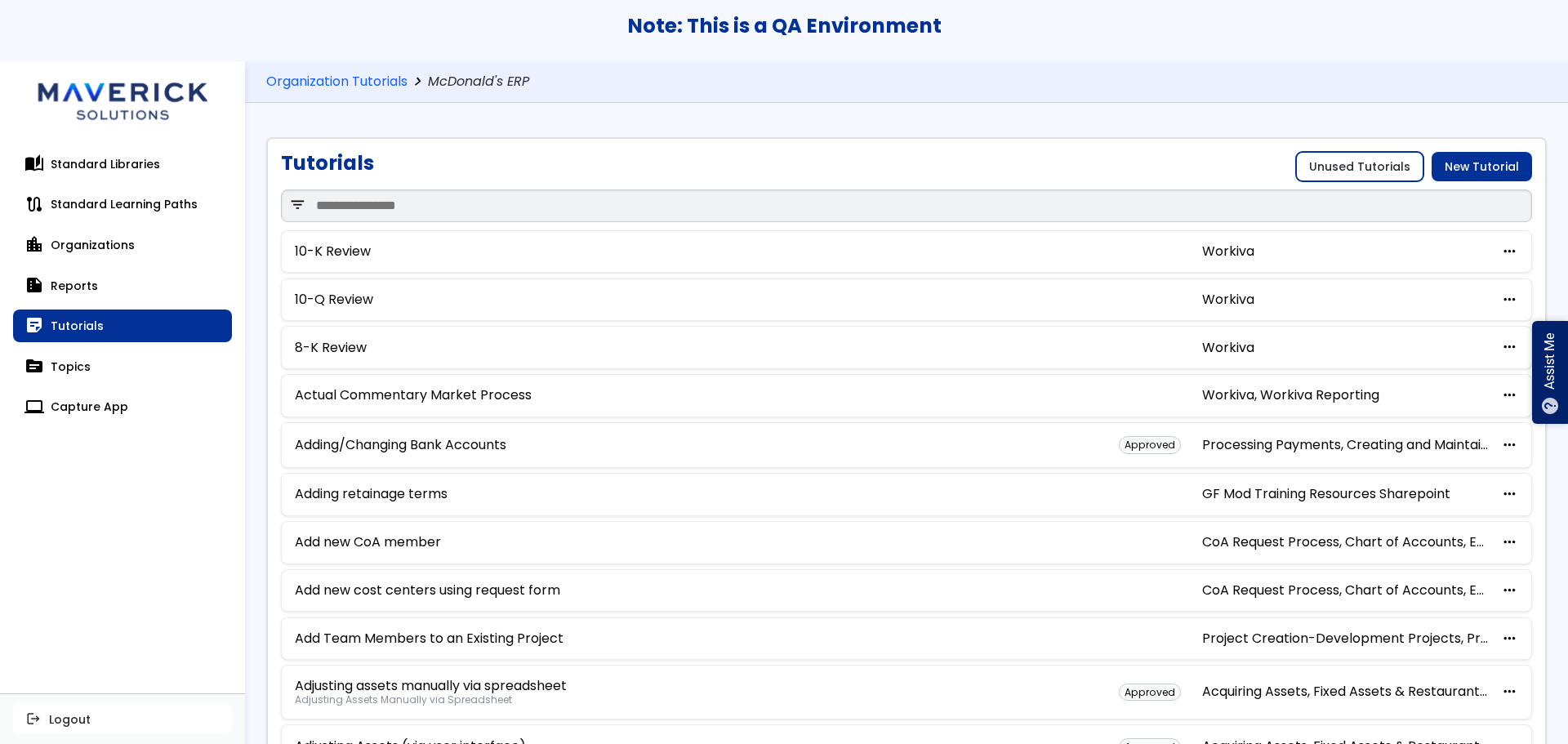 click on "Unused Tutorials" at bounding box center (1360, 167) 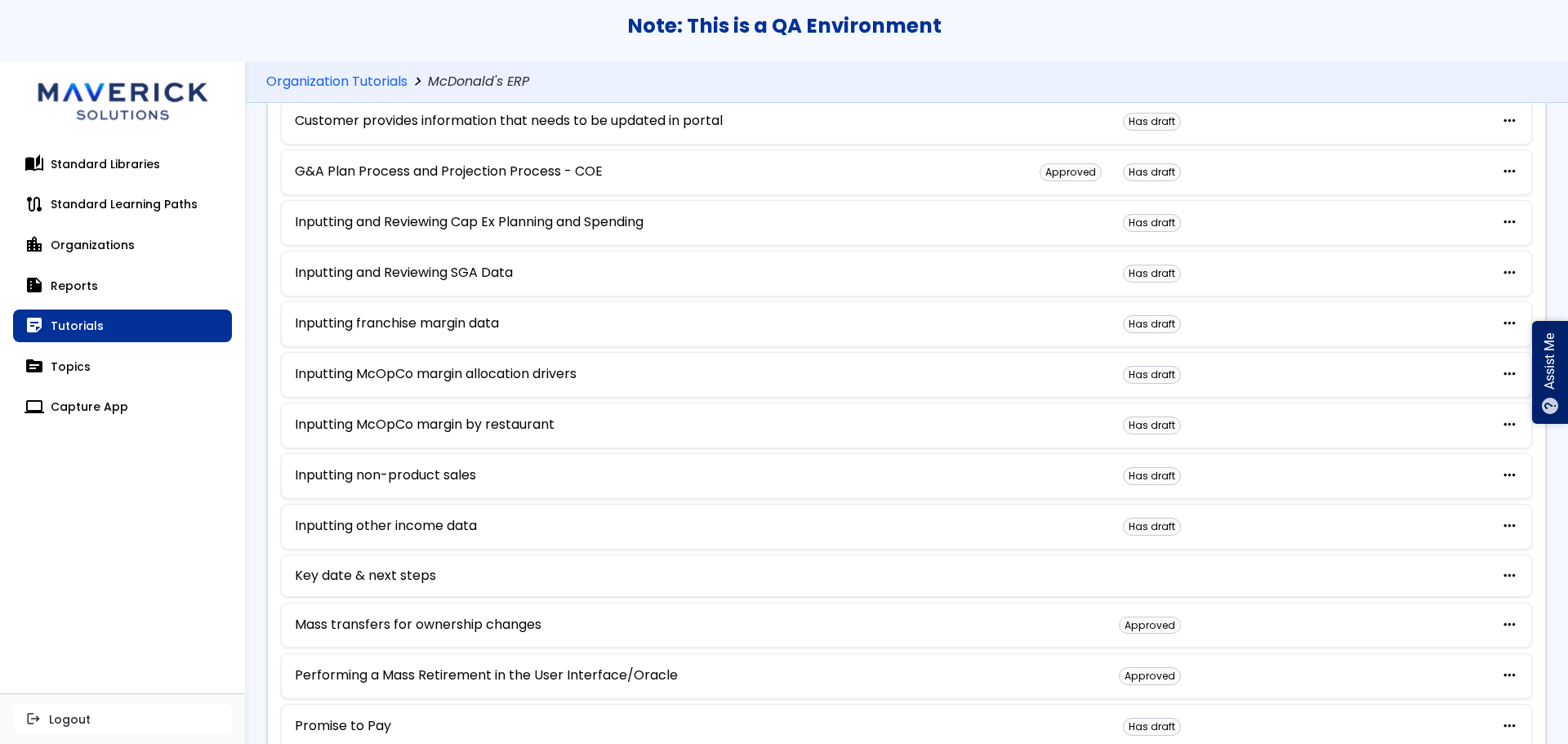 scroll, scrollTop: 490, scrollLeft: 0, axis: vertical 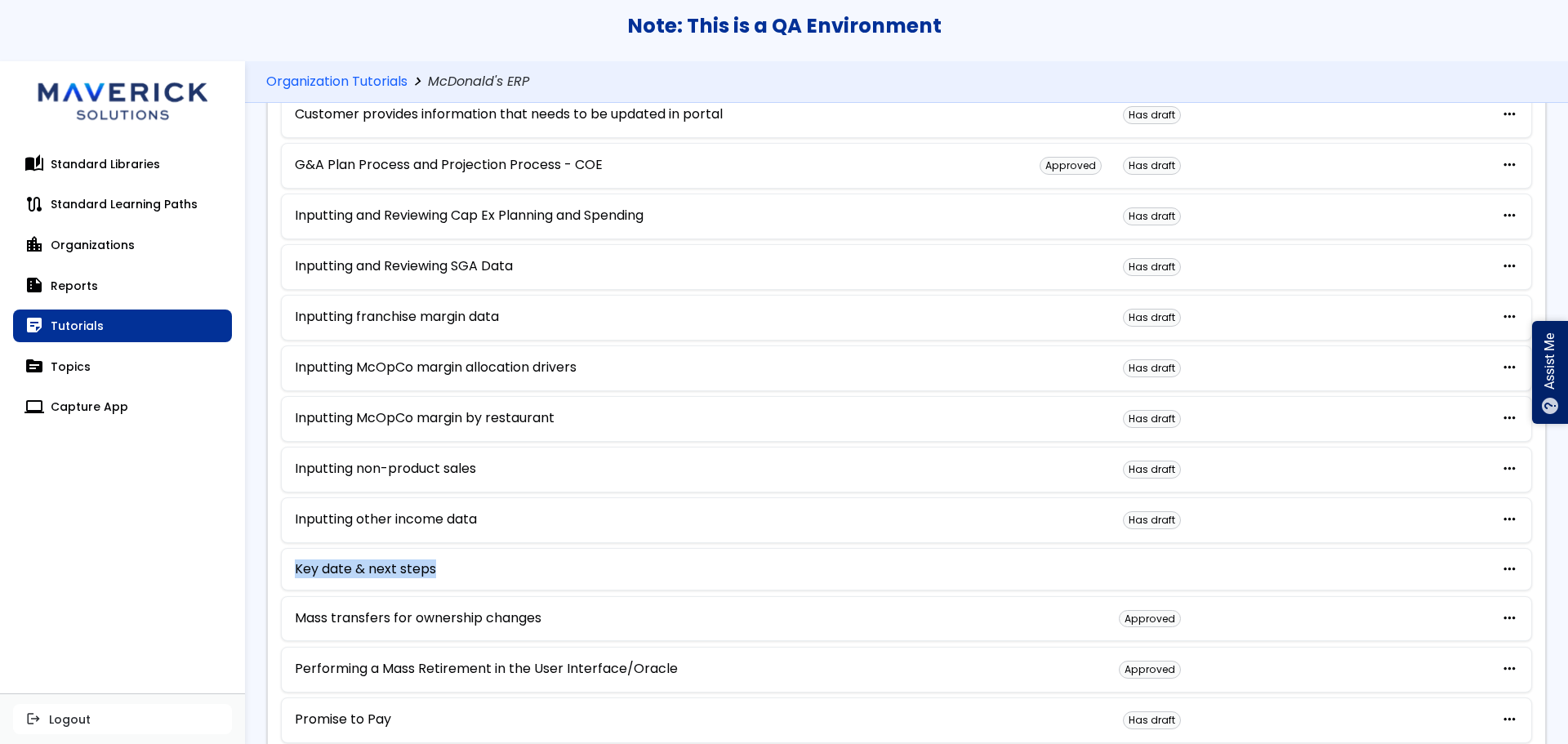 drag, startPoint x: 460, startPoint y: 567, endPoint x: 290, endPoint y: 578, distance: 170.35551 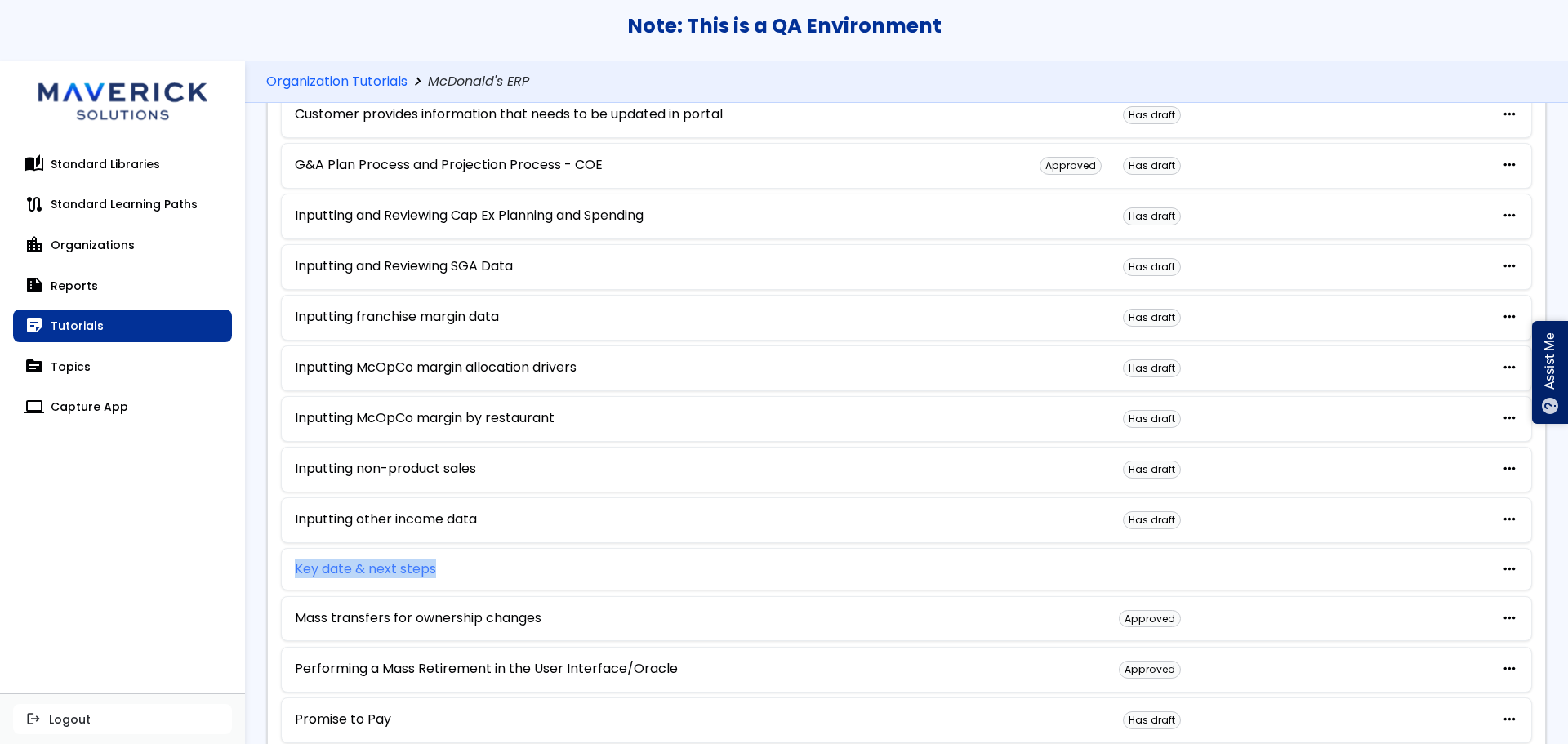 copy on "Key date & next steps" 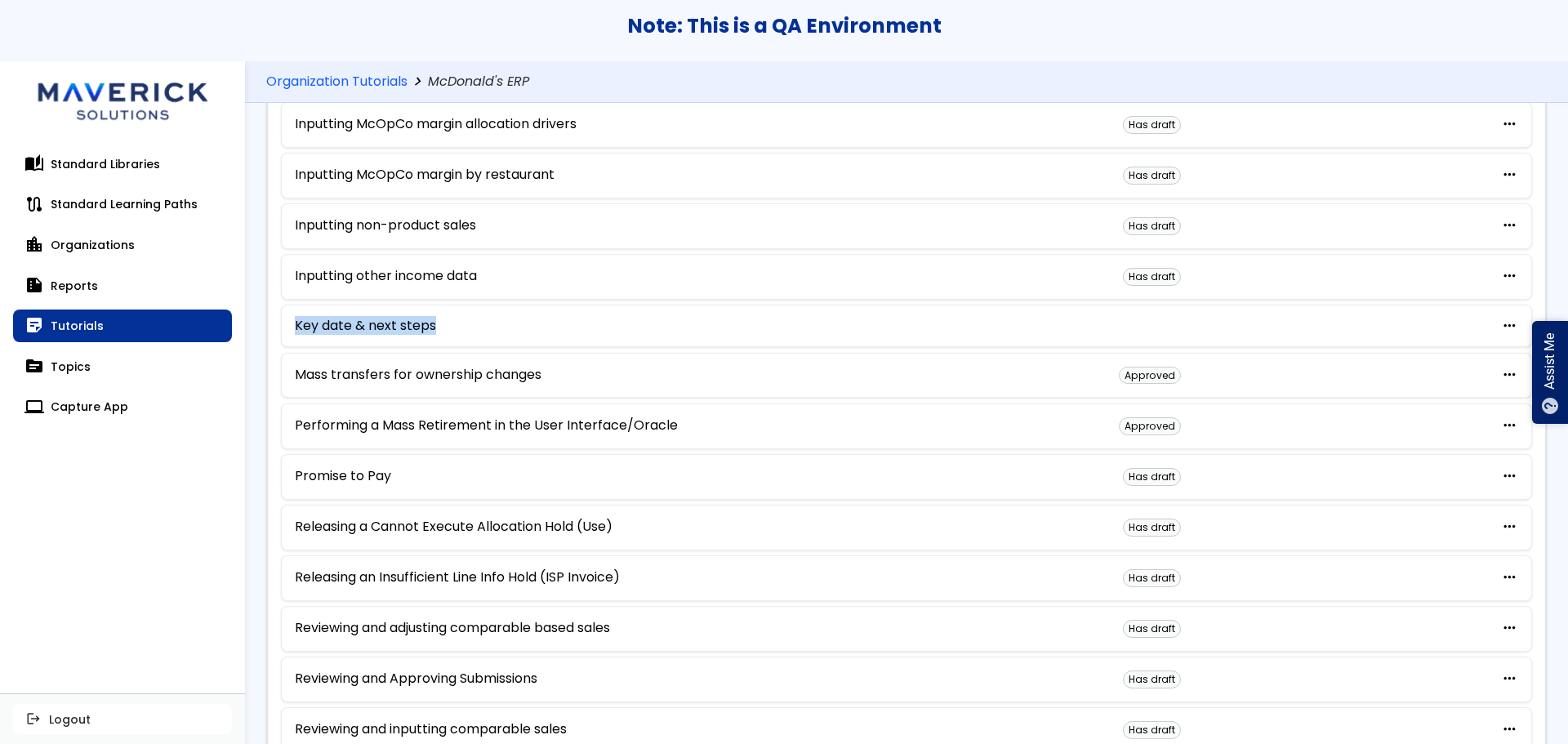 scroll, scrollTop: 735, scrollLeft: 0, axis: vertical 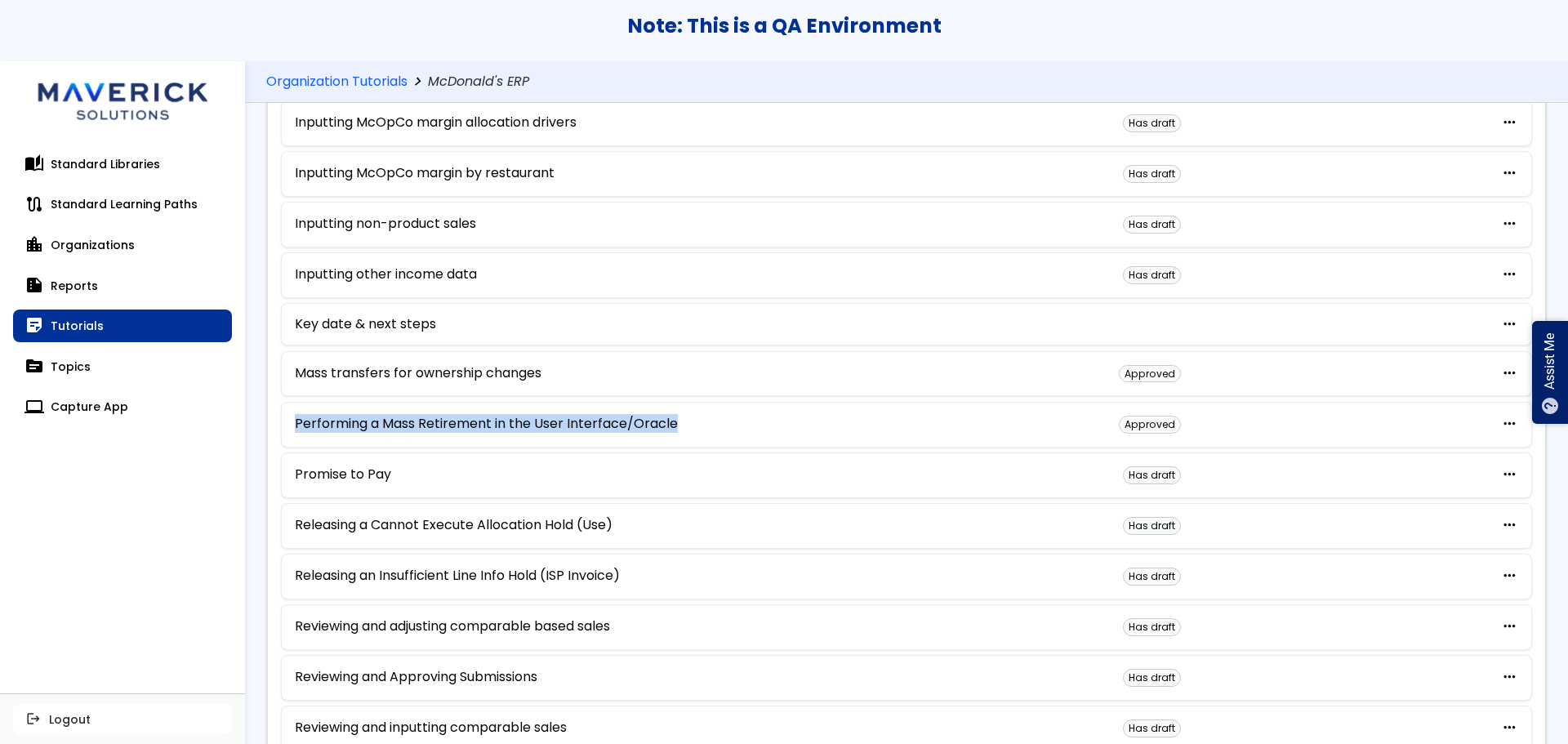 drag, startPoint x: 706, startPoint y: 427, endPoint x: 274, endPoint y: 444, distance: 432.3344 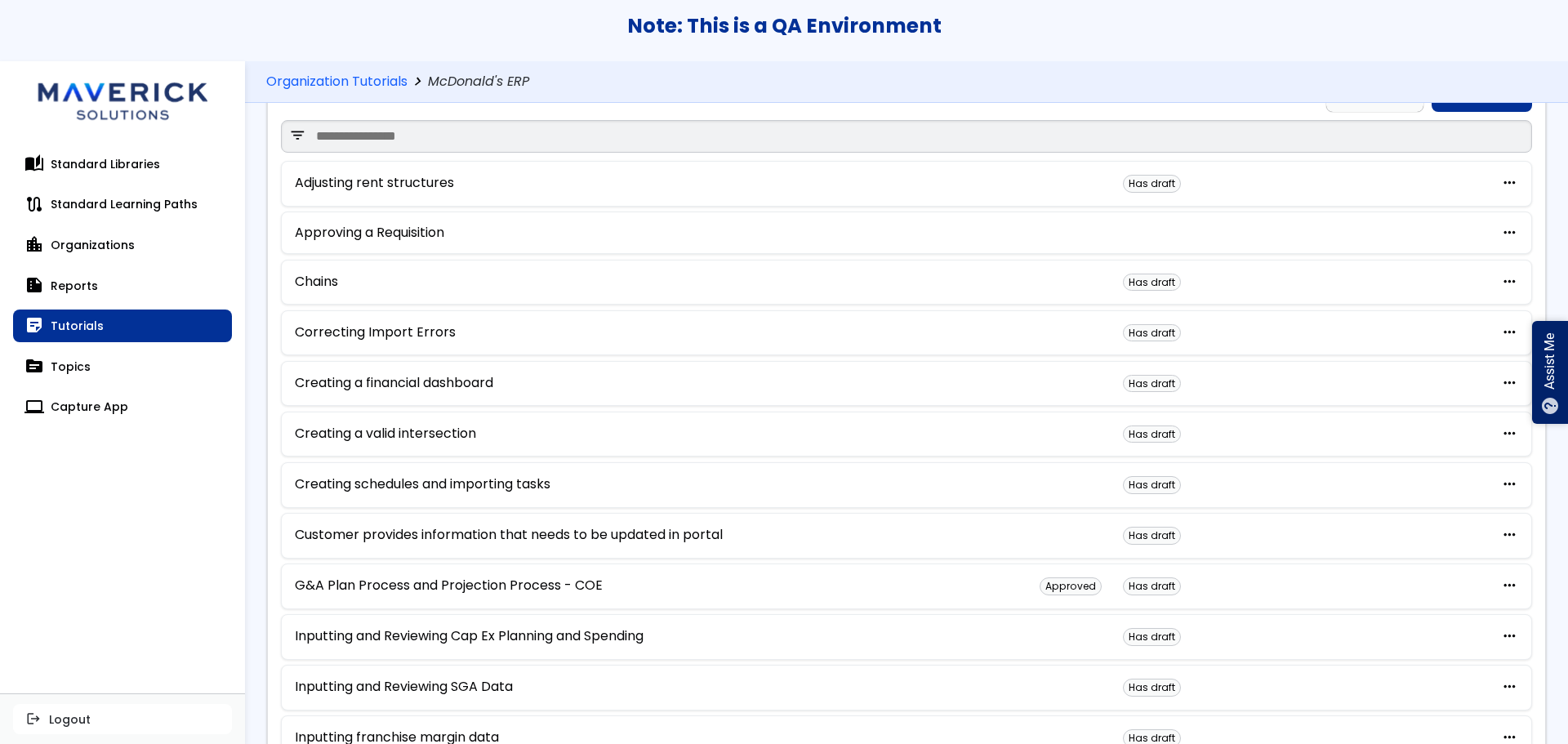 scroll, scrollTop: 0, scrollLeft: 0, axis: both 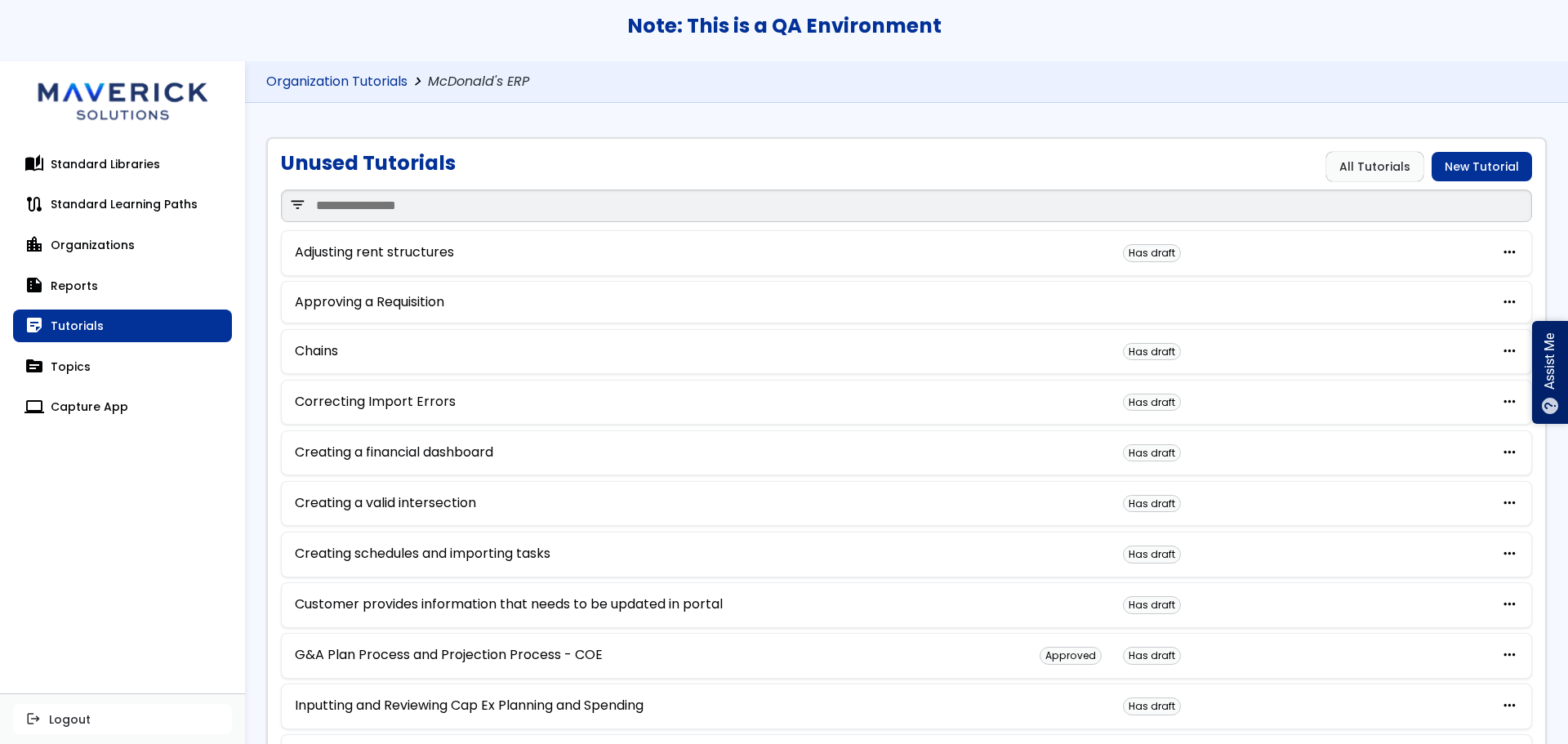 click on "Organization Tutorials" at bounding box center (336, 82) 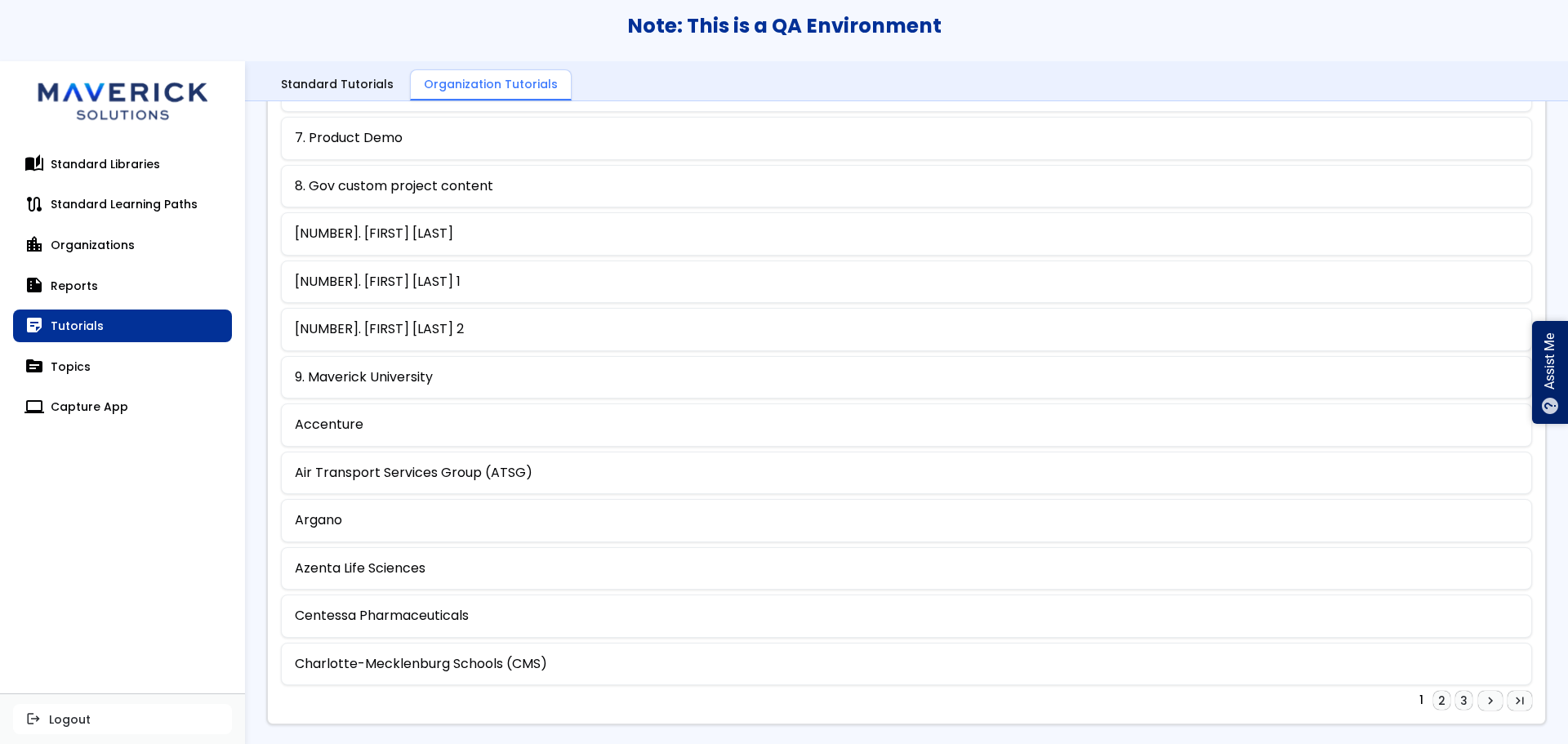 scroll, scrollTop: 735, scrollLeft: 0, axis: vertical 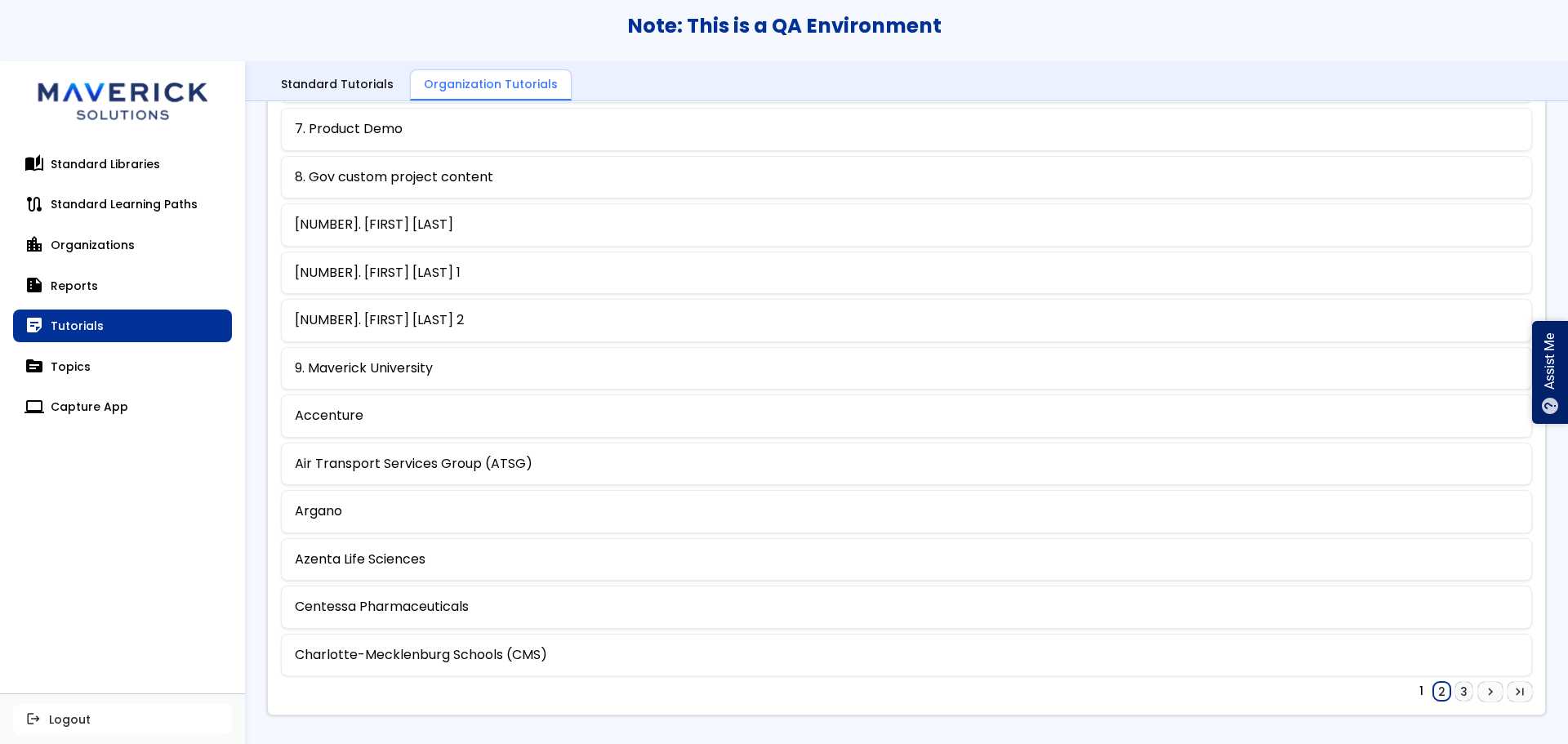 click on "2" at bounding box center (1441, 692) 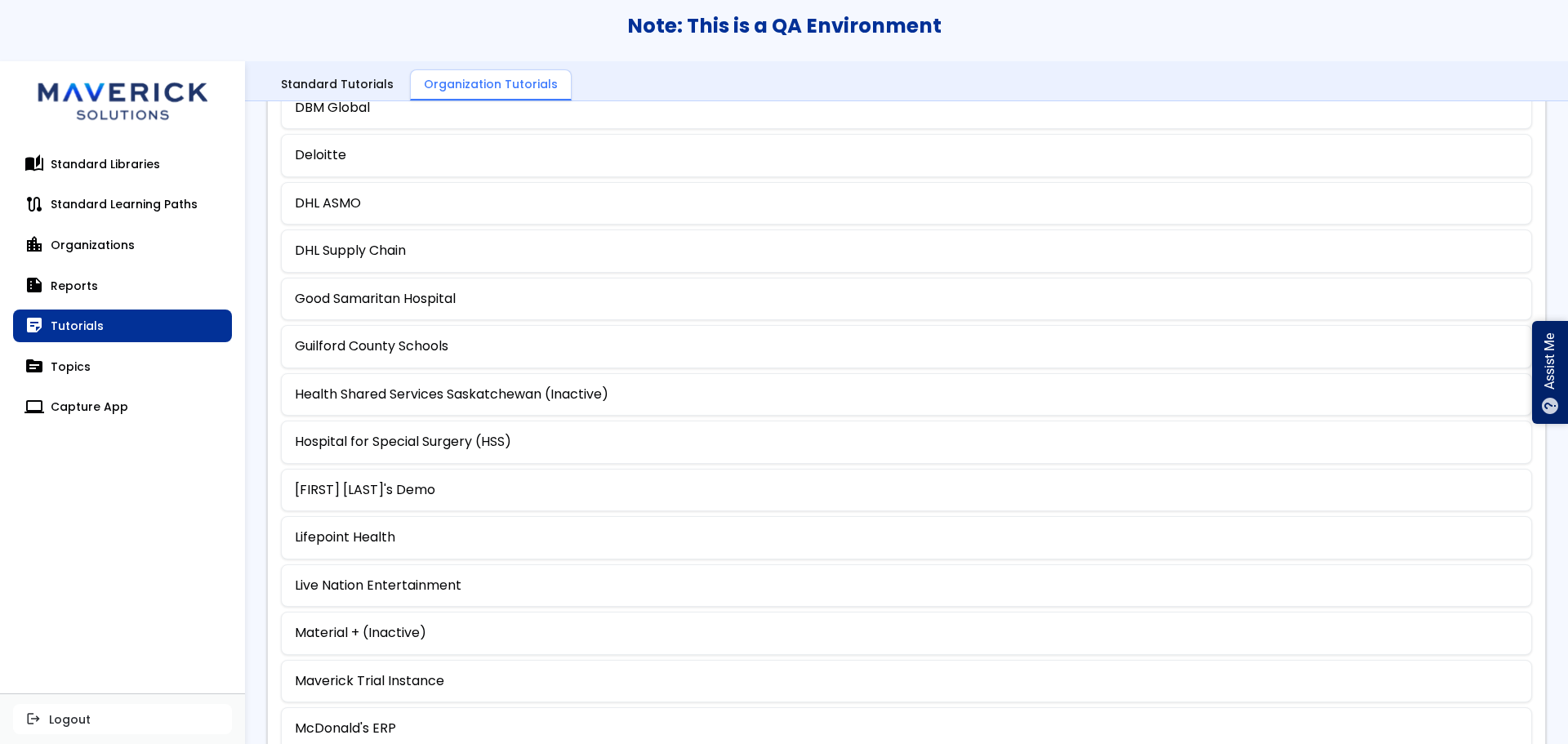 scroll, scrollTop: 245, scrollLeft: 0, axis: vertical 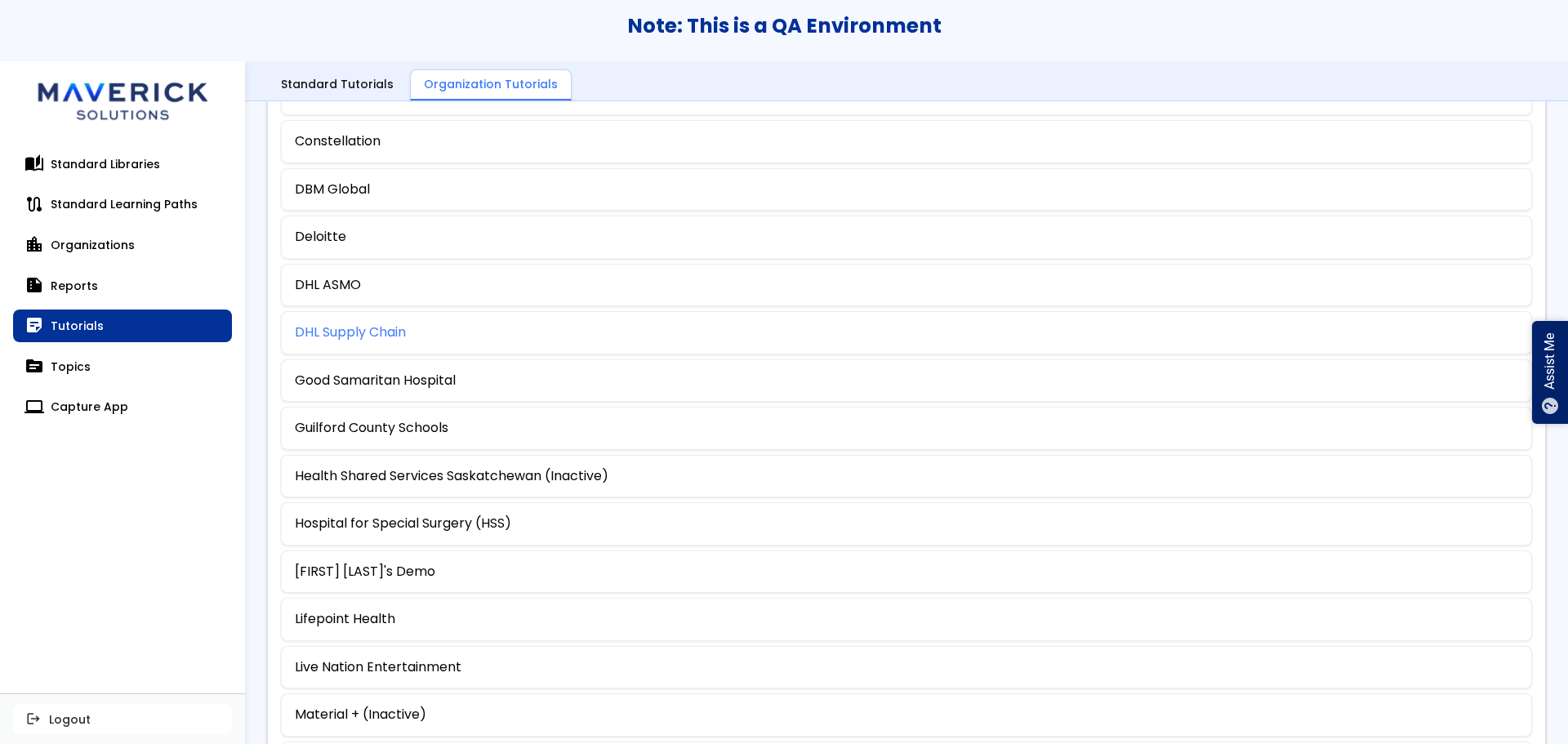 click on "DHL Supply Chain" at bounding box center (350, 332) 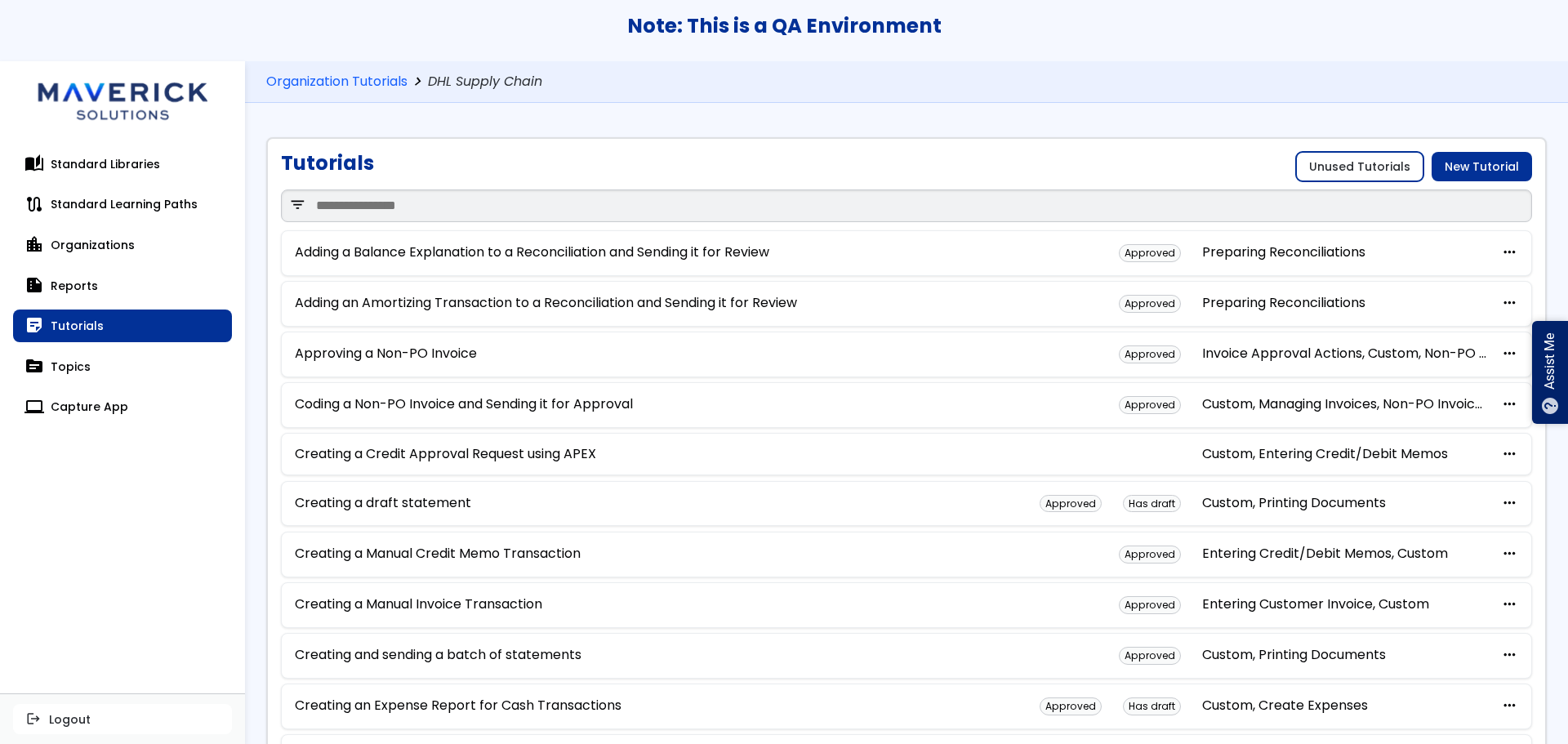 click on "Unused Tutorials" at bounding box center (1360, 167) 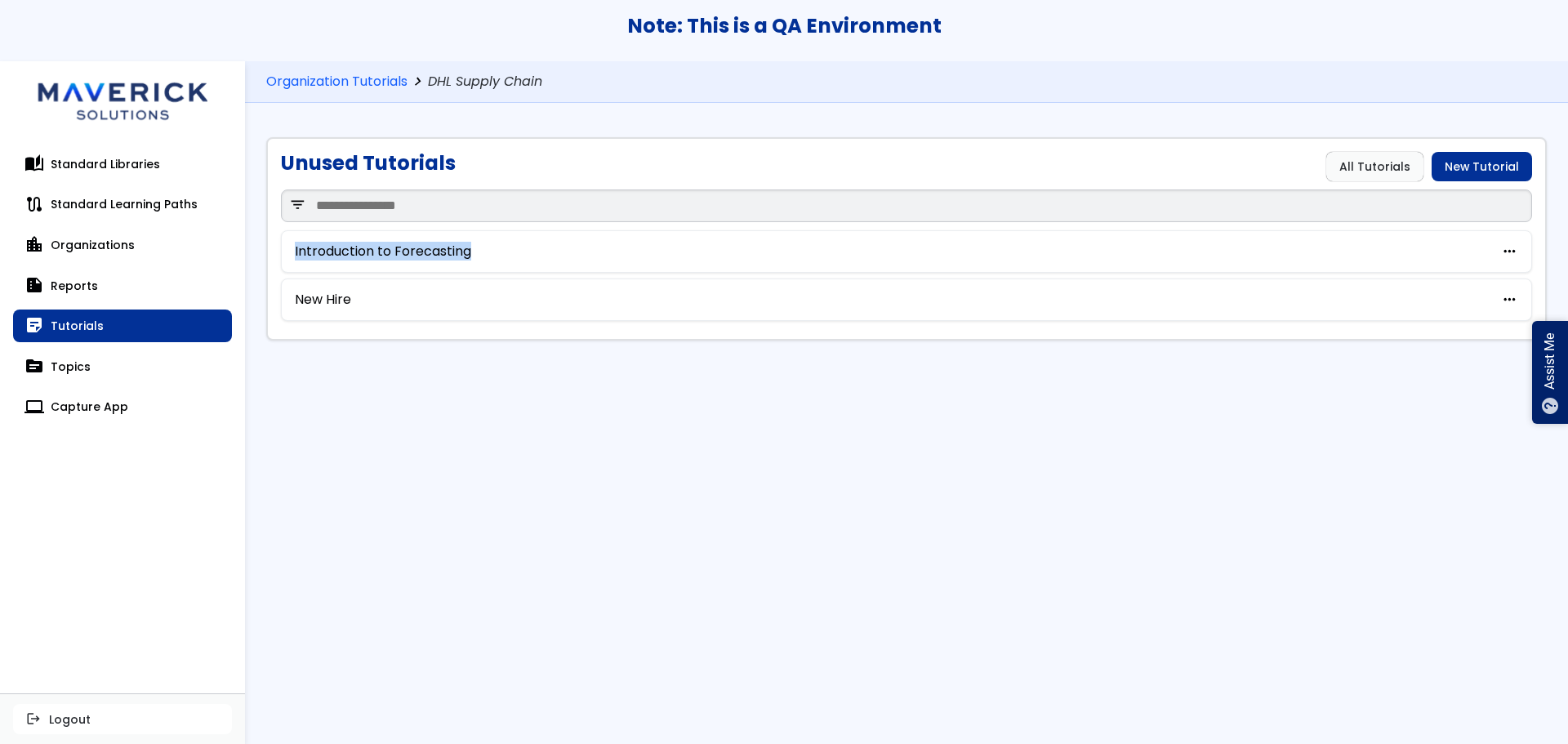 drag, startPoint x: 498, startPoint y: 253, endPoint x: 287, endPoint y: 258, distance: 211.0592 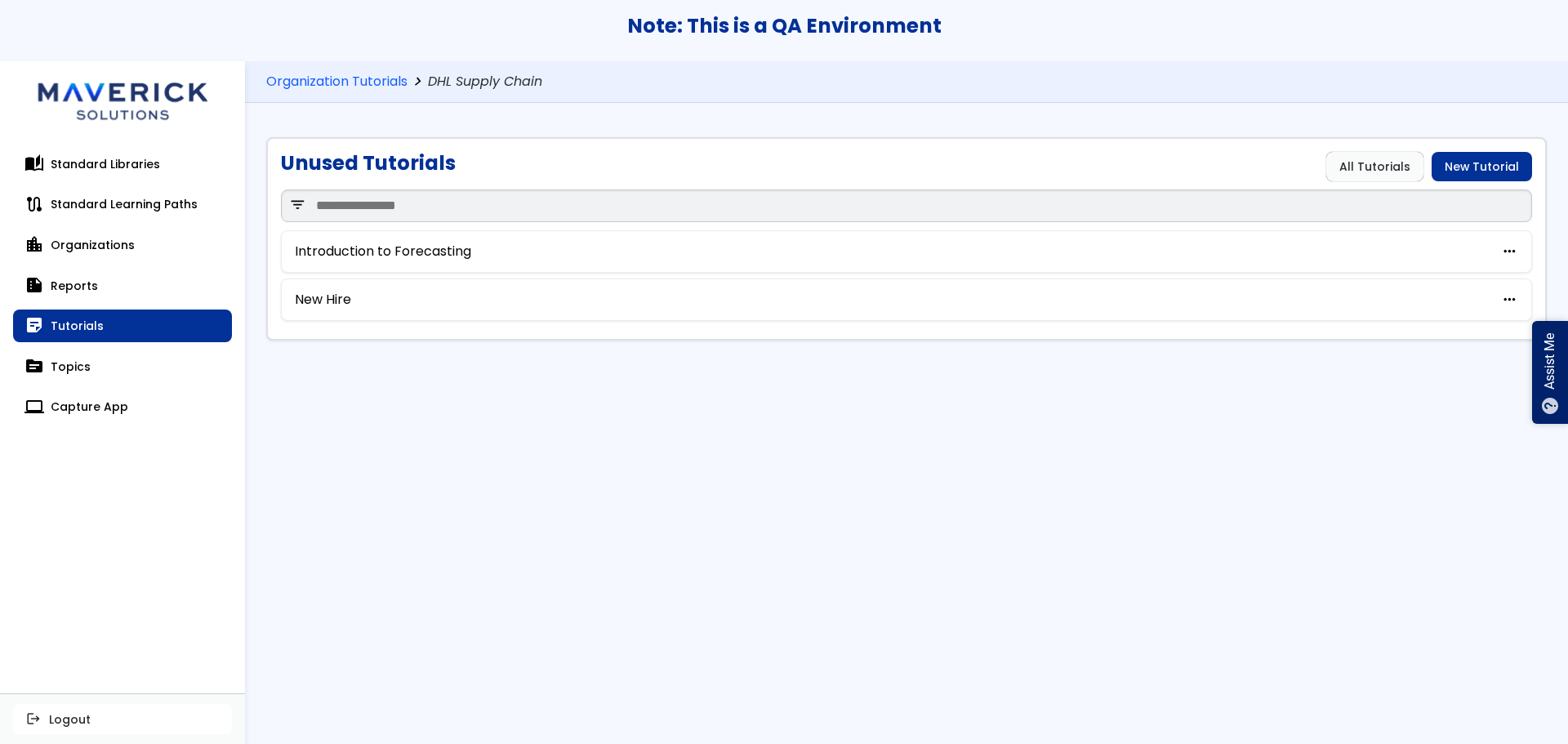 click on "Unused Tutorials All Tutorials New Tutorial filter_list Introduction to Forecasting more_horiz edit Edit New Hire more_horiz edit Edit" at bounding box center (906, 238) 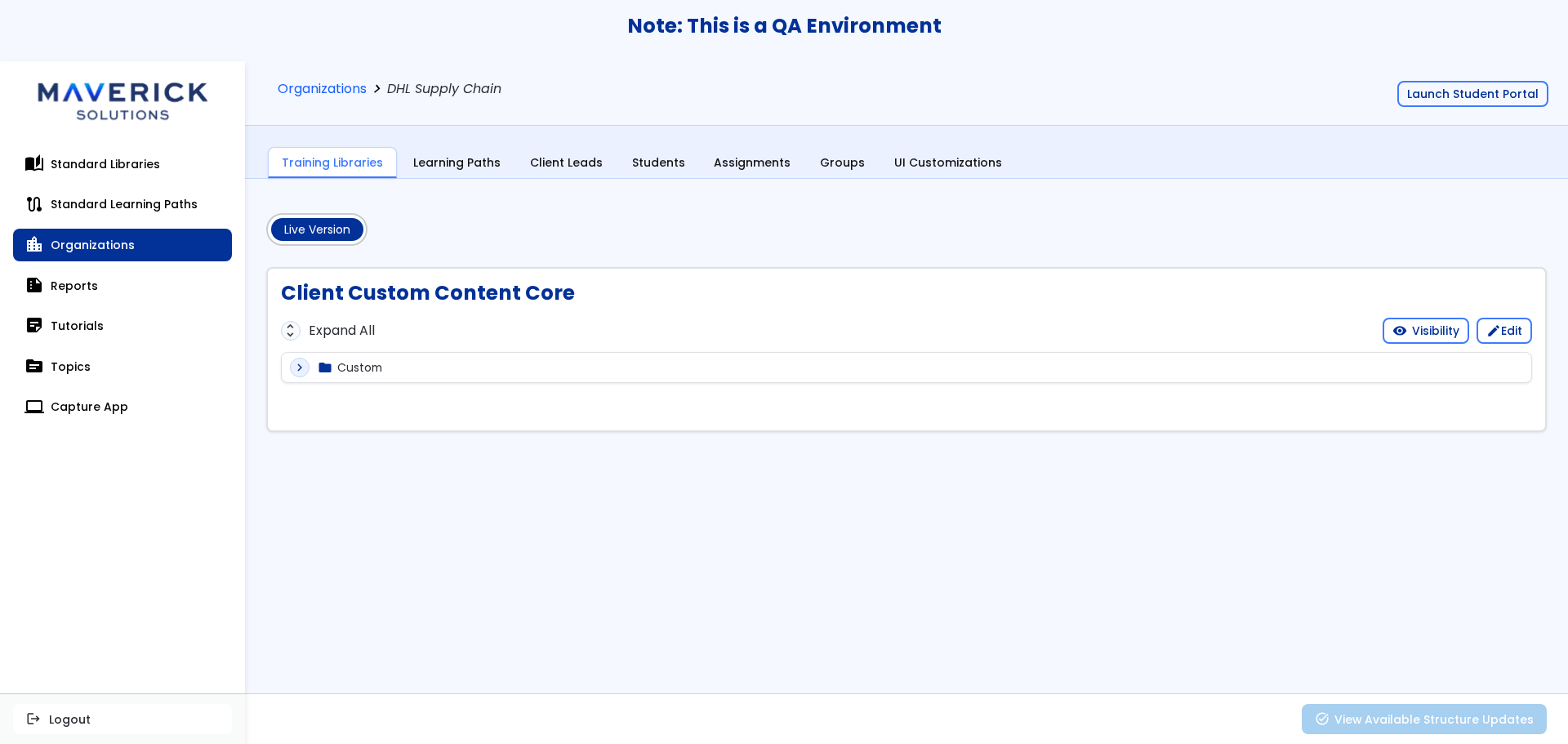 scroll, scrollTop: 0, scrollLeft: 0, axis: both 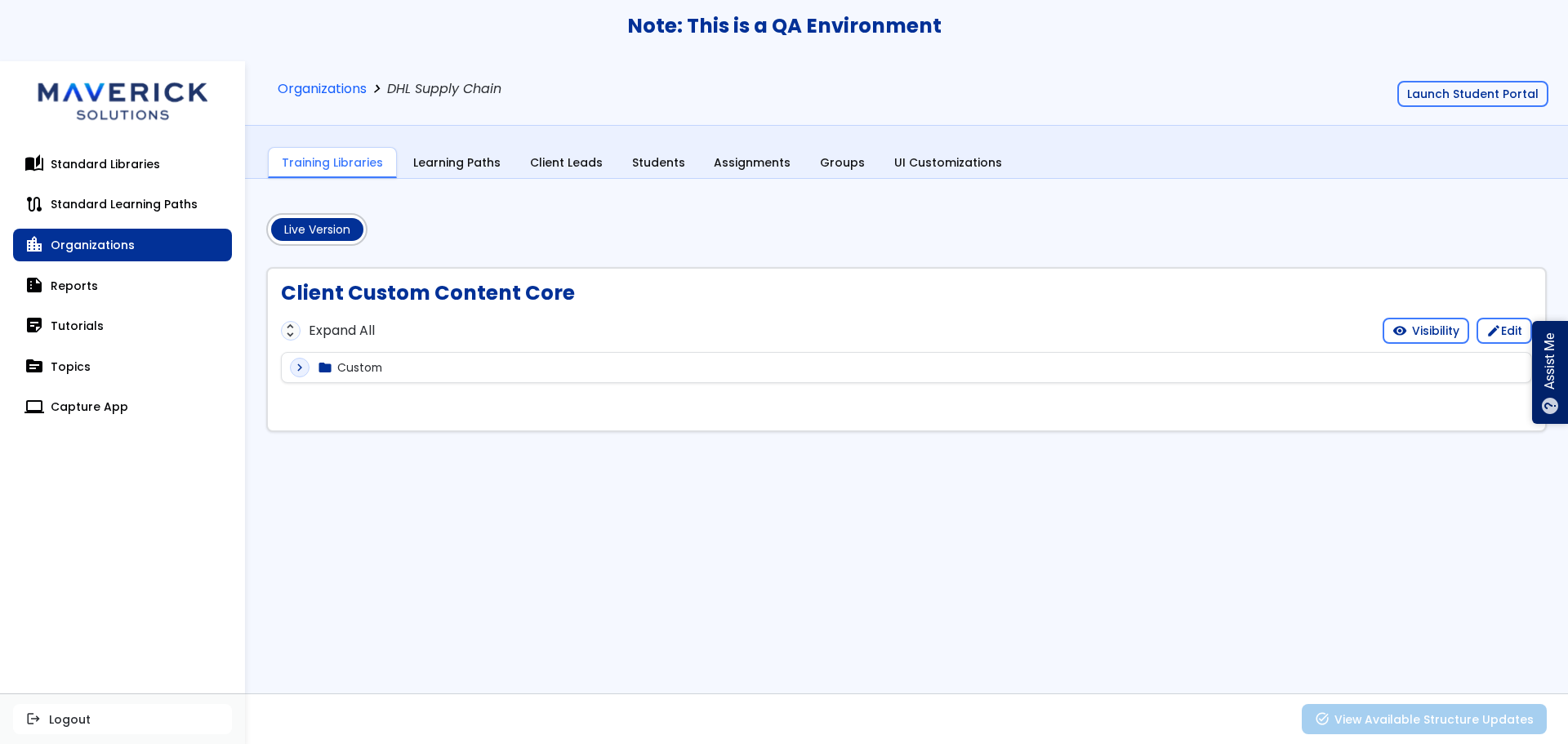 click on "expand_more" at bounding box center [300, 368] 